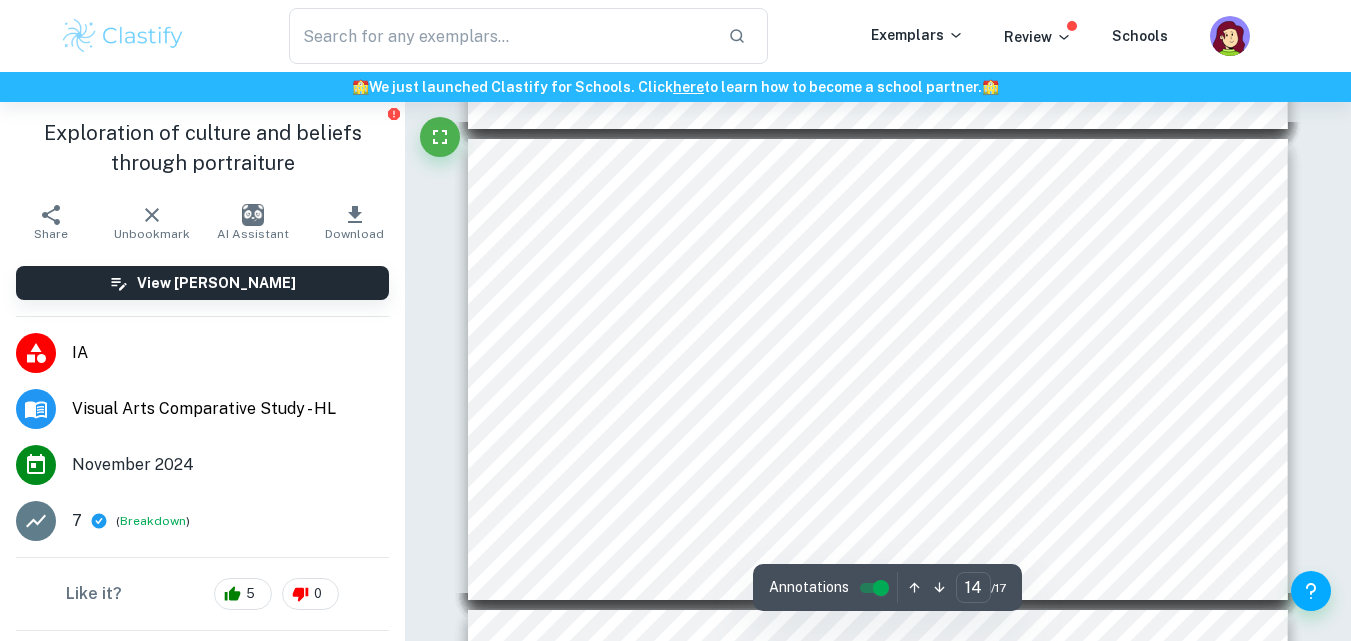 scroll, scrollTop: 6231, scrollLeft: 0, axis: vertical 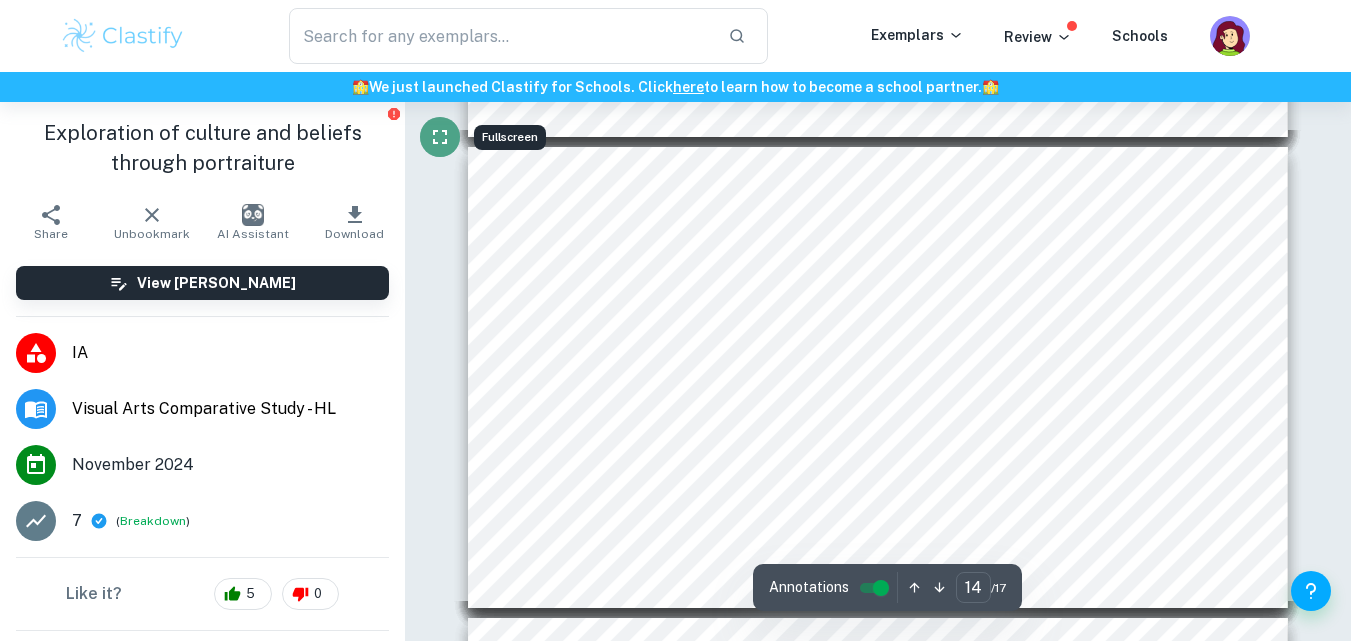 click at bounding box center [440, 137] 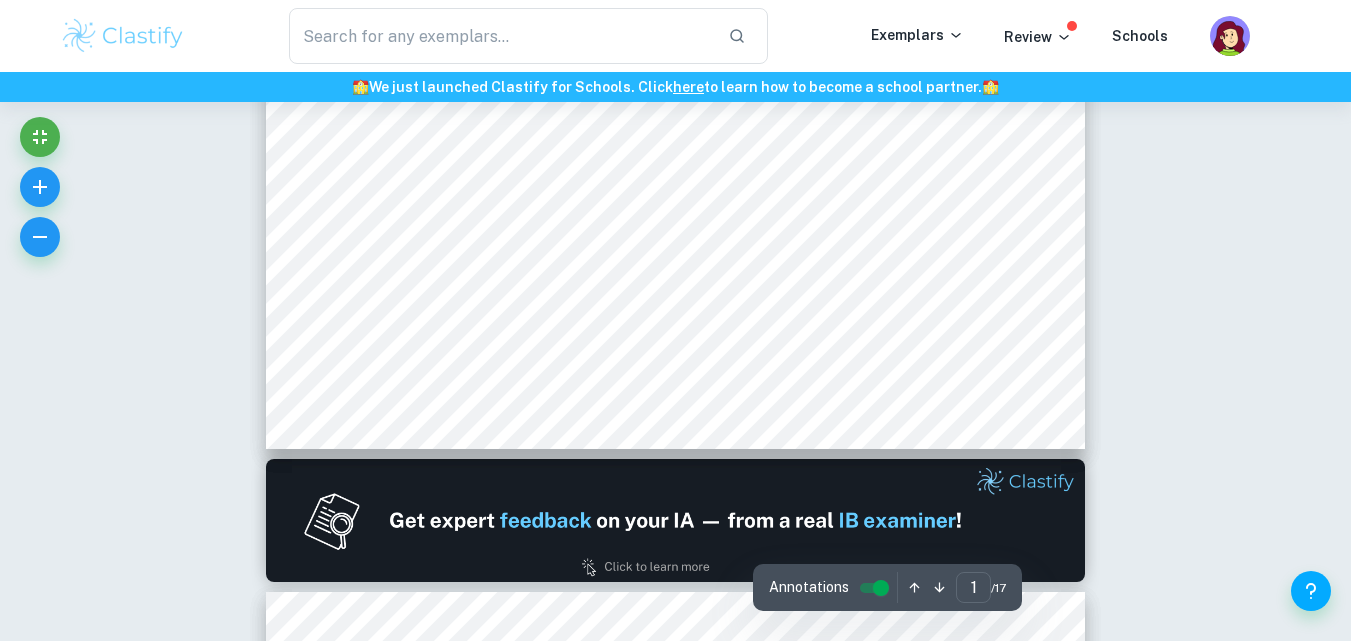 scroll, scrollTop: 0, scrollLeft: 0, axis: both 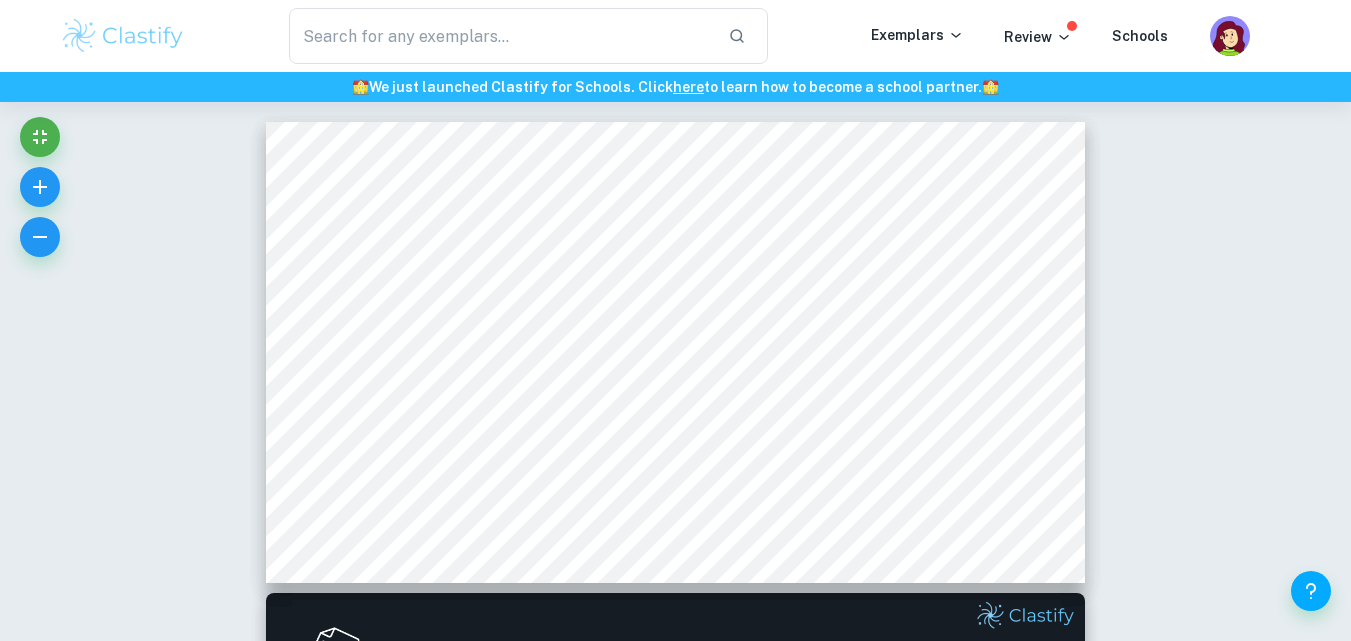 type 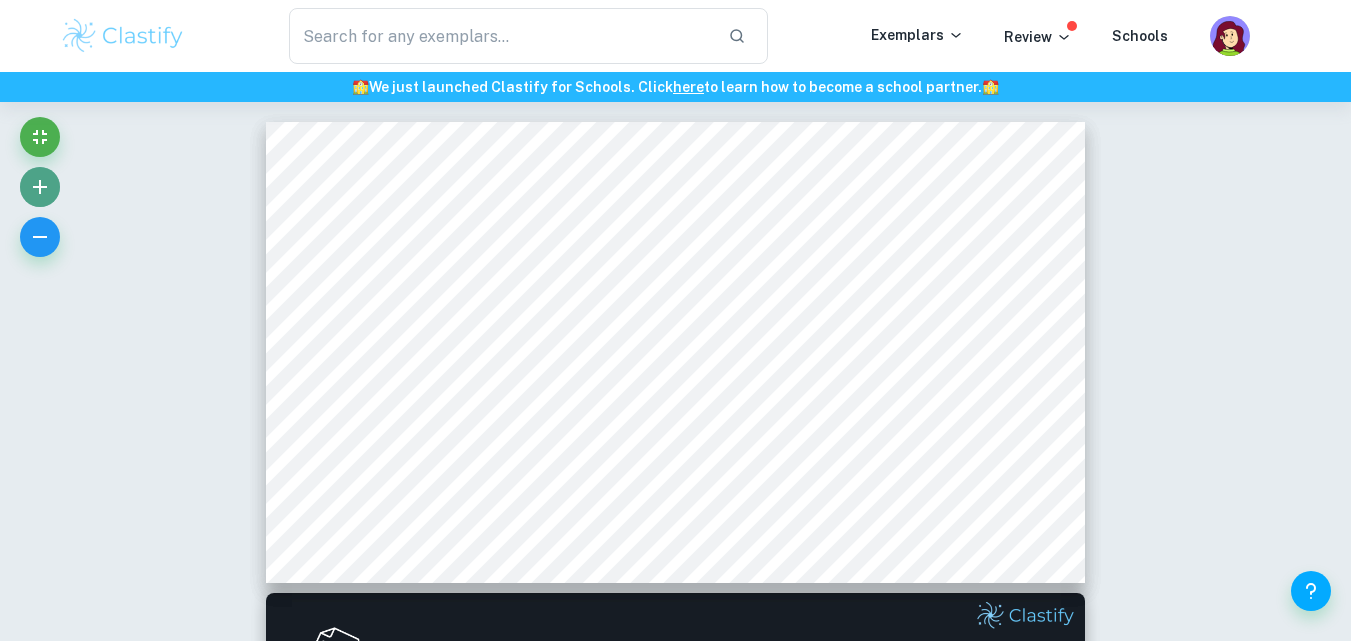 click 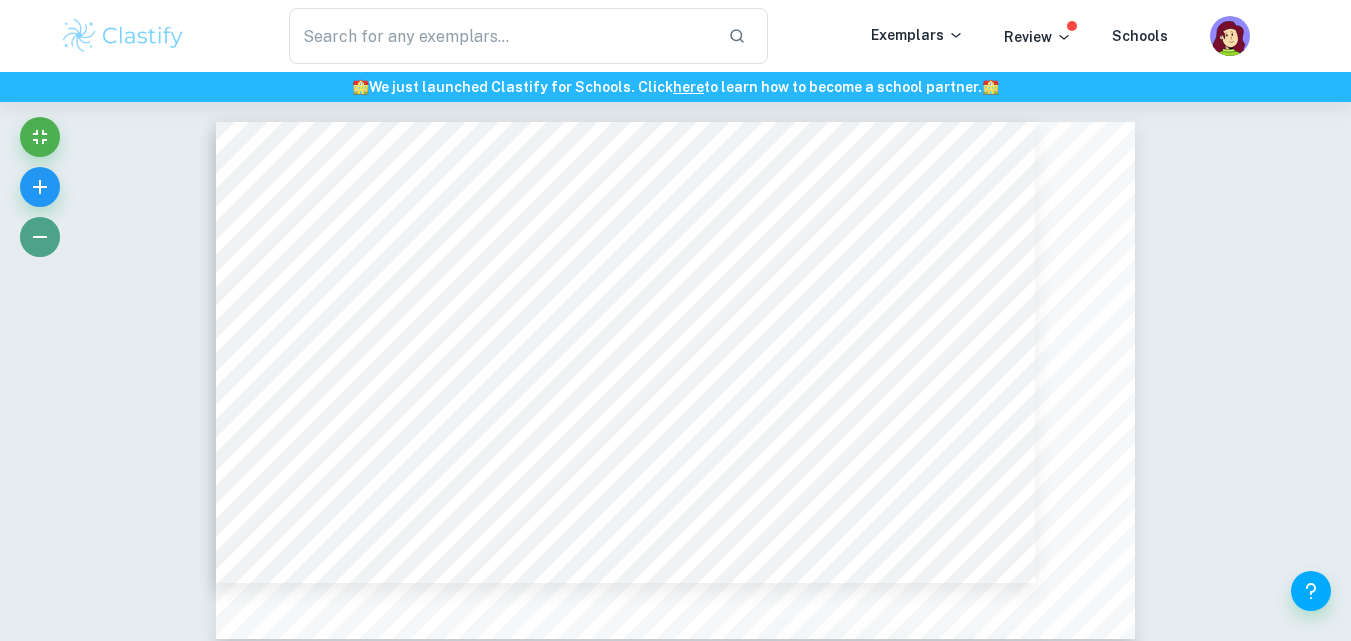 click at bounding box center (40, 237) 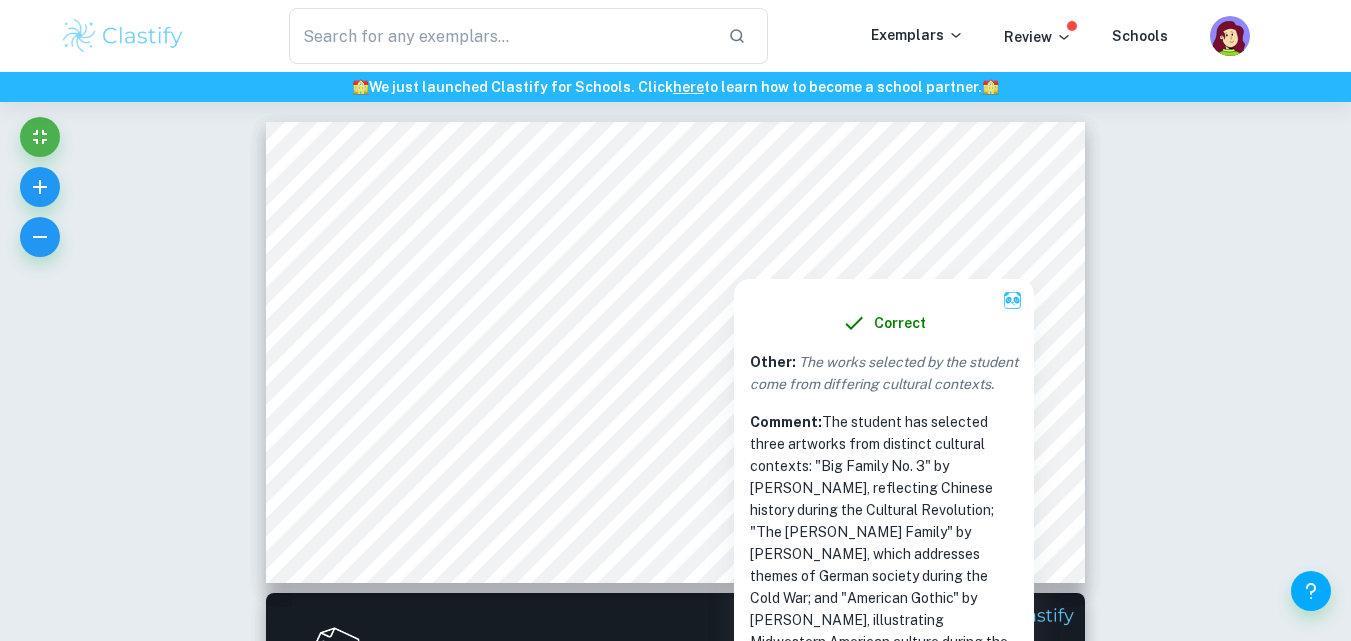 click on "Correct Other :   The works selected by the student come from differing cultural contexts. Comment:  The student has selected three artworks from distinct cultural contexts: "Big Family No. 3" by [PERSON_NAME], reflecting Chinese history during the Cultural Revolution; "The [PERSON_NAME] Family" by [PERSON_NAME], which addresses themes of German society during the Cold War; and "American Gothic" by [PERSON_NAME], illustrating Midwestern American culture during the Great Depression. Each artwork represents different historical and social backgrounds, highlighting the cultural narratives embedded within them. The student connects these varying contexts through the theme of family portraiture. Correct Criterion A :   The student identifies the formal qualities of the pieces they selected from at least two cultural origins. Comment: Incorrect Criterion A :   The student analyzes these formal qualities effectively and in a consistently informed manner. Comment: Correct Criterion A :   Comment: Correct Criterion B :   :" at bounding box center (675, 4187) 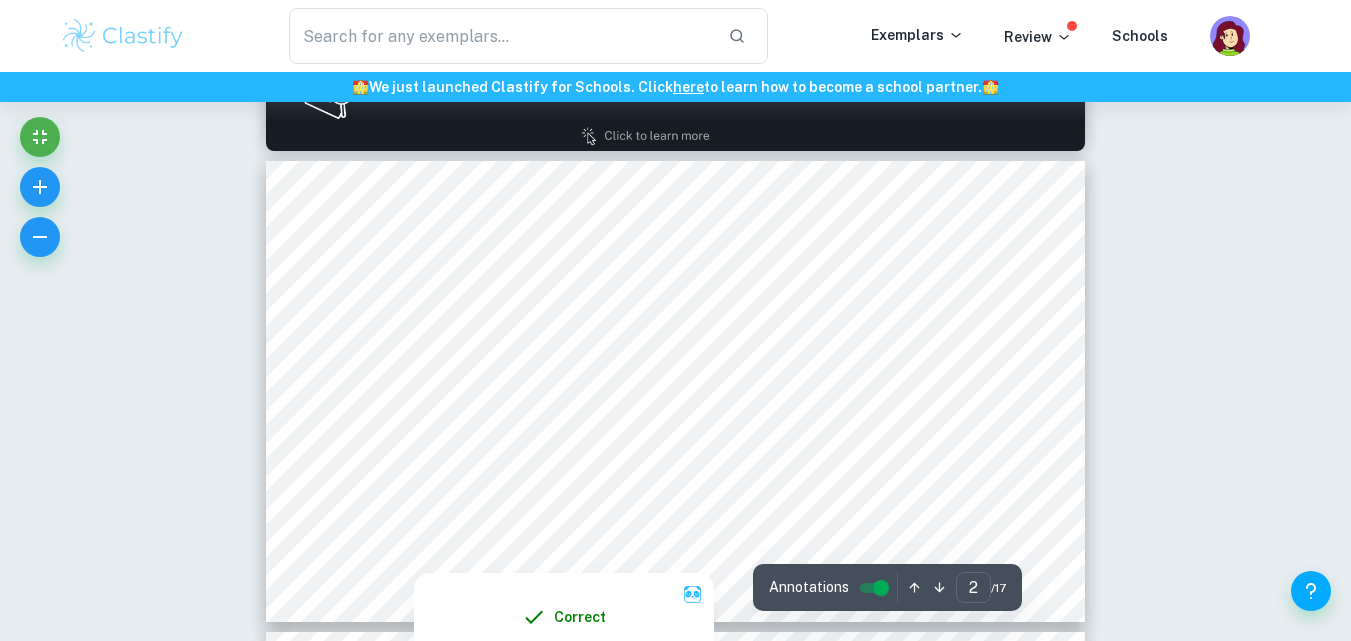 scroll, scrollTop: 600, scrollLeft: 0, axis: vertical 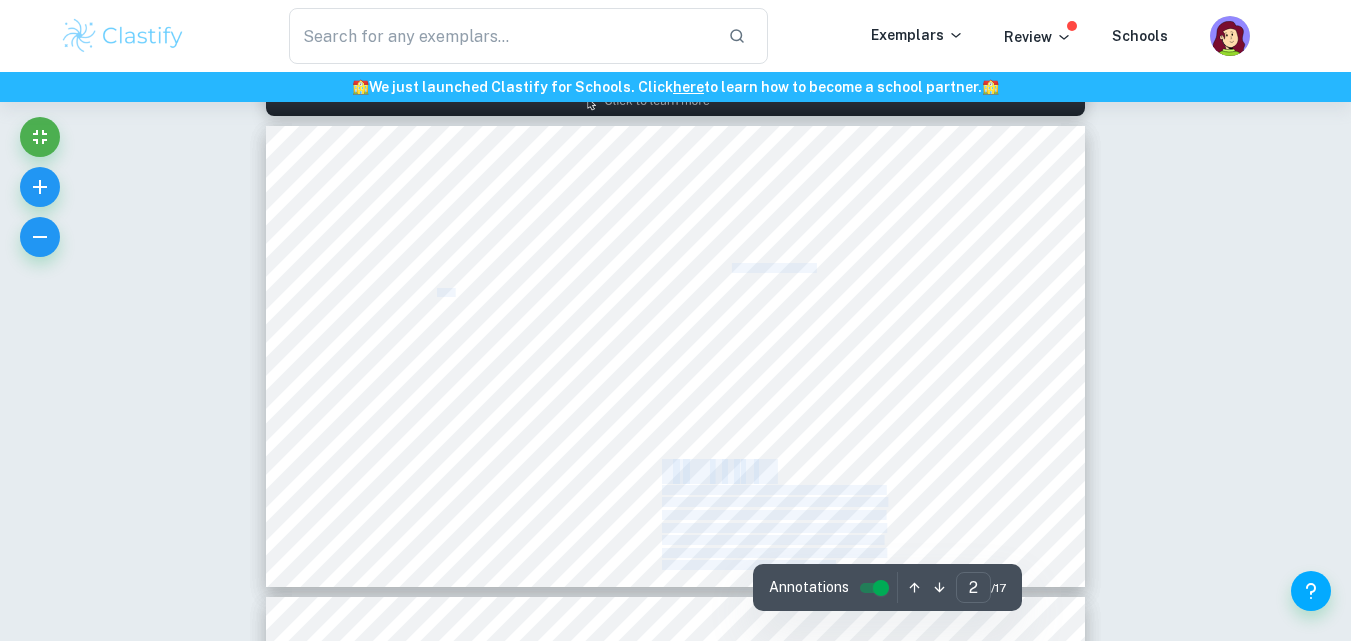 drag, startPoint x: 734, startPoint y: 272, endPoint x: 820, endPoint y: 265, distance: 86.28442 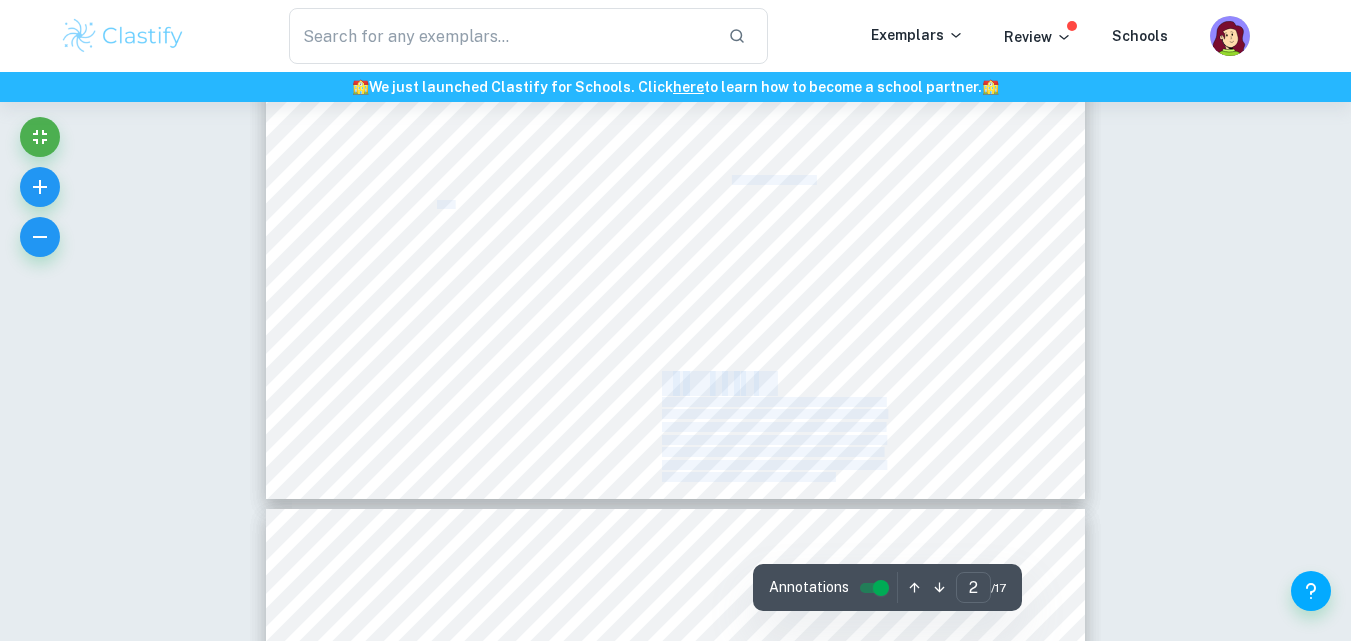 scroll, scrollTop: 700, scrollLeft: 0, axis: vertical 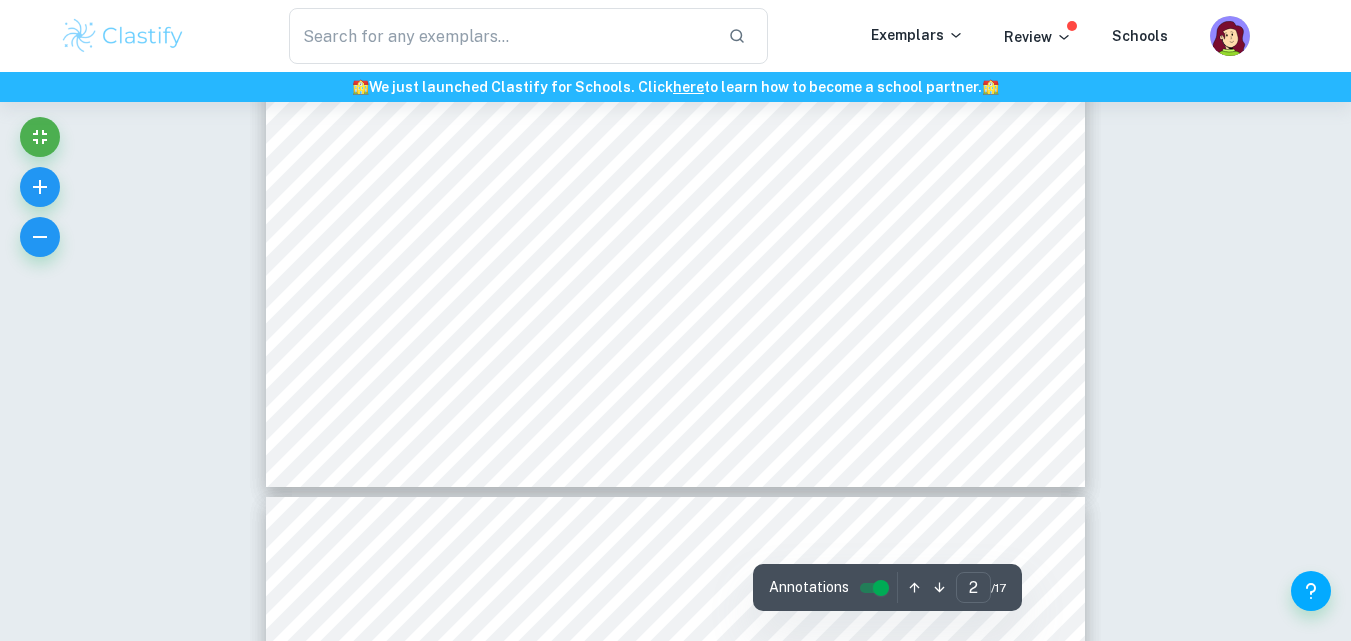 click on "Correct Other :   The works selected by the student come from differing cultural contexts. Comment:  The student has selected three artworks from distinct cultural contexts: "Big Family No. 3" by [PERSON_NAME], reflecting Chinese history during the Cultural Revolution; "The [PERSON_NAME] Family" by [PERSON_NAME], which addresses themes of German society during the Cold War; and "American Gothic" by [PERSON_NAME], illustrating Midwestern American culture during the Great Depression. Each artwork represents different historical and social backgrounds, highlighting the cultural narratives embedded within them. The student connects these varying contexts through the theme of family portraiture. Correct Criterion A :   The student identifies the formal qualities of the pieces they selected from at least two cultural origins. Comment: Incorrect Criterion A :   The student analyzes these formal qualities effectively and in a consistently informed manner. Comment: Correct Criterion A :   Comment: Correct Criterion B :   :" at bounding box center (675, 3487) 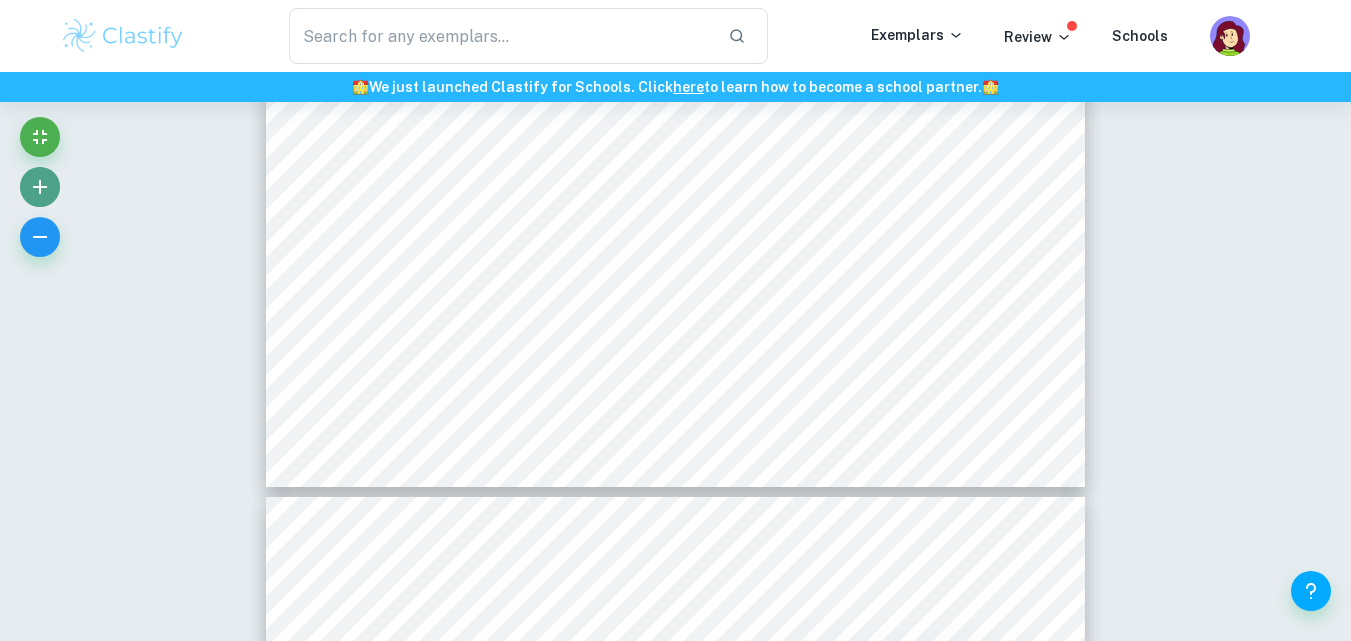 click 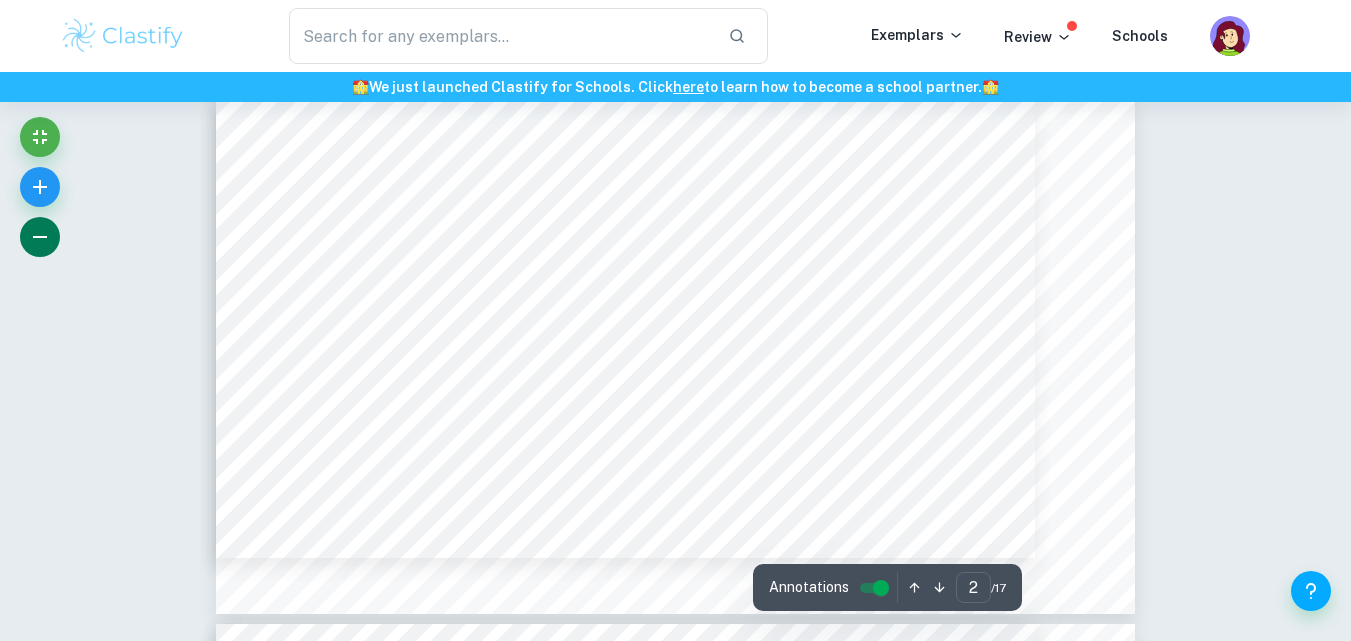 click 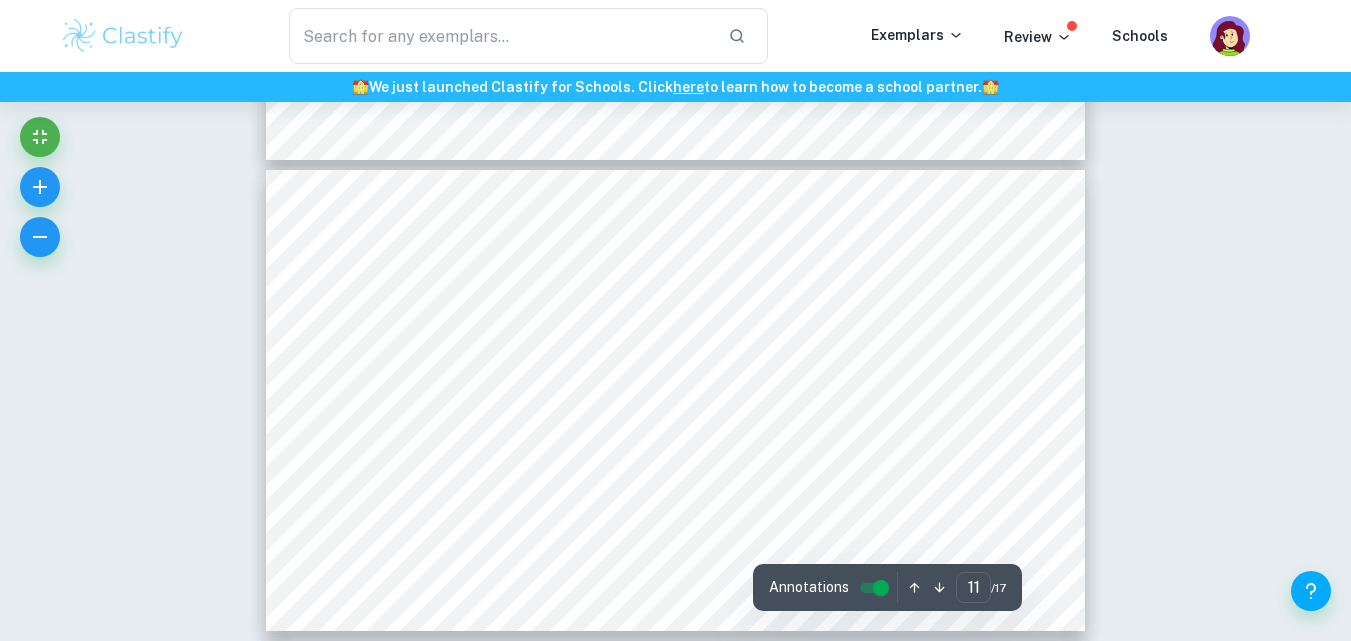 scroll, scrollTop: 4800, scrollLeft: 0, axis: vertical 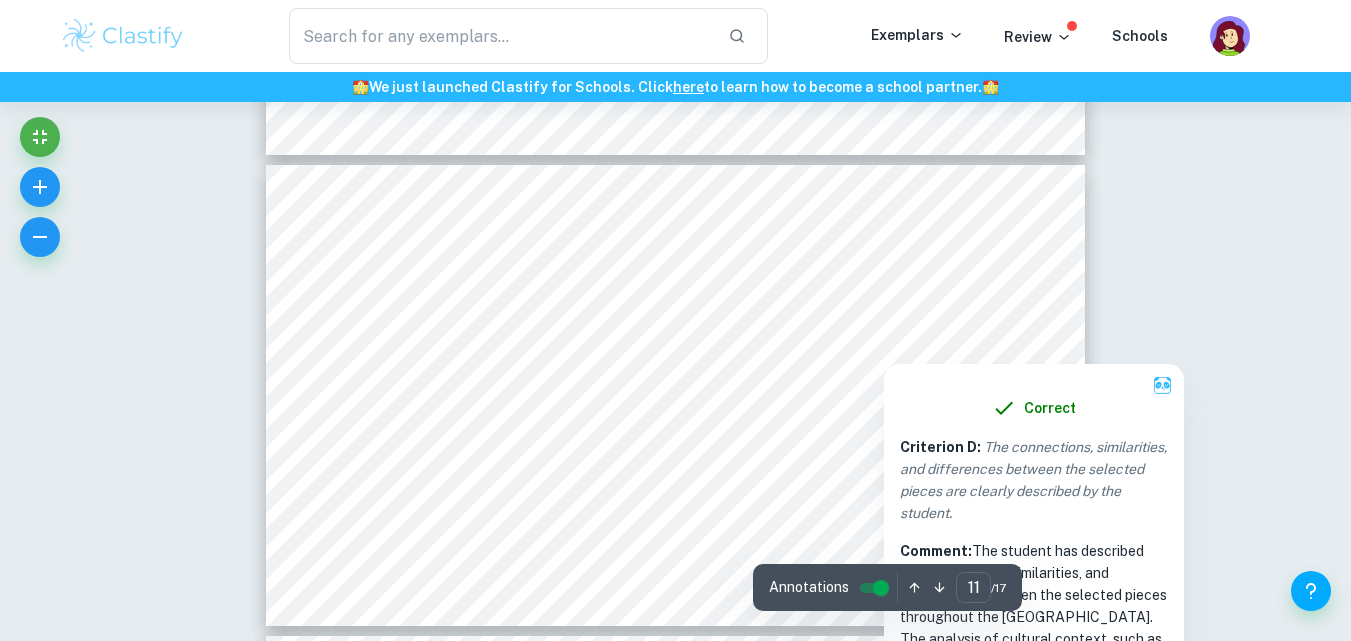 click on "Correct Other :   The works selected by the student come from differing cultural contexts. Comment:  The student has selected three artworks from distinct cultural contexts: "Big Family No. 3" by [PERSON_NAME], reflecting Chinese history during the Cultural Revolution; "The [PERSON_NAME] Family" by [PERSON_NAME], which addresses themes of German society during the Cold War; and "American Gothic" by [PERSON_NAME], illustrating Midwestern American culture during the Great Depression. Each artwork represents different historical and social backgrounds, highlighting the cultural narratives embedded within them. The student connects these varying contexts through the theme of family portraiture. Correct Criterion A :   The student identifies the formal qualities of the pieces they selected from at least two cultural origins. Comment: Incorrect Criterion A :   The student analyzes these formal qualities effectively and in a consistently informed manner. Comment: Correct Criterion A :   Comment: Correct Criterion B :   :" at bounding box center [675, -613] 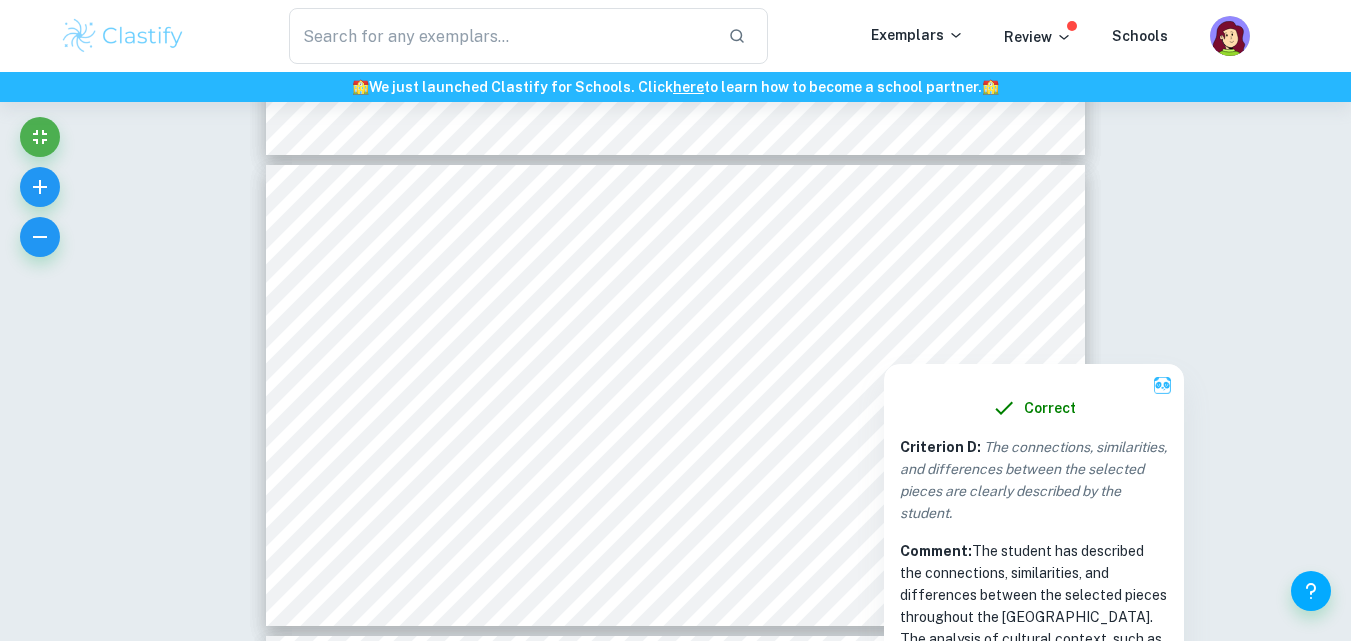 click on "Correct Other :   The works selected by the student come from differing cultural contexts. Comment:  The student has selected three artworks from distinct cultural contexts: "Big Family No. 3" by [PERSON_NAME], reflecting Chinese history during the Cultural Revolution; "The [PERSON_NAME] Family" by [PERSON_NAME], which addresses themes of German society during the Cold War; and "American Gothic" by [PERSON_NAME], illustrating Midwestern American culture during the Great Depression. Each artwork represents different historical and social backgrounds, highlighting the cultural narratives embedded within them. The student connects these varying contexts through the theme of family portraiture. Correct Criterion A :   The student identifies the formal qualities of the pieces they selected from at least two cultural origins. Comment: Incorrect Criterion A :   The student analyzes these formal qualities effectively and in a consistently informed manner. Comment: Correct Criterion A :   Comment: Correct Criterion B :   :" at bounding box center (675, -613) 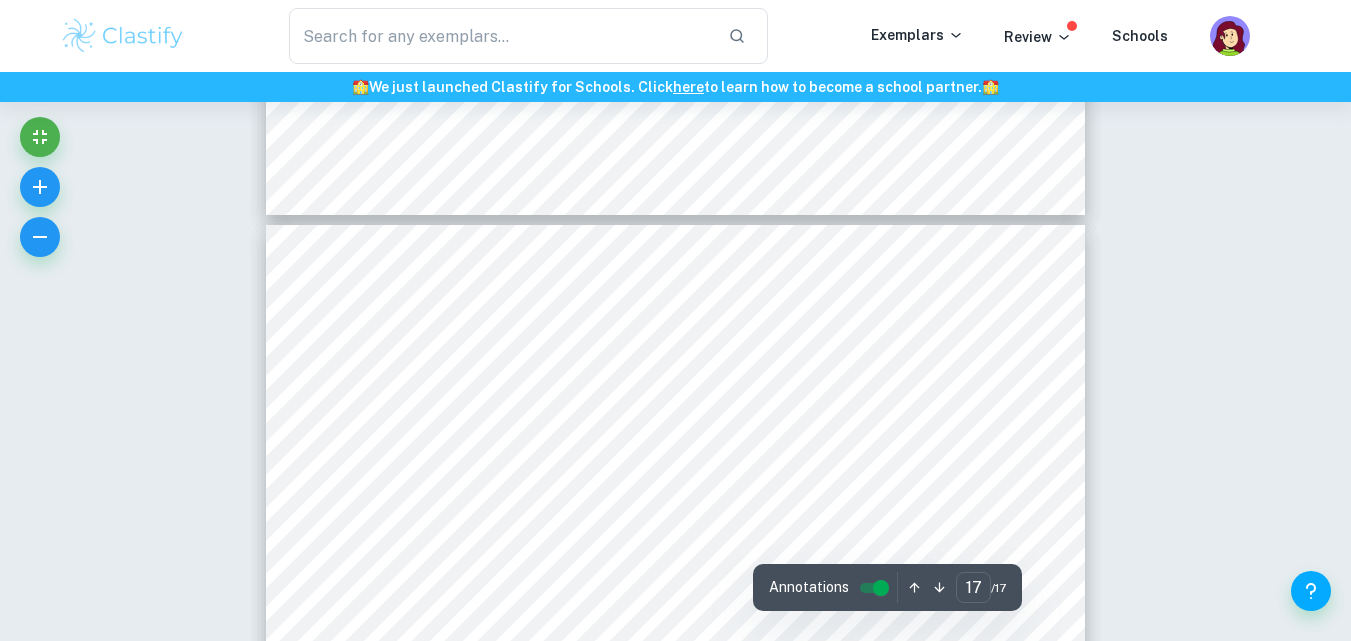 scroll, scrollTop: 7531, scrollLeft: 0, axis: vertical 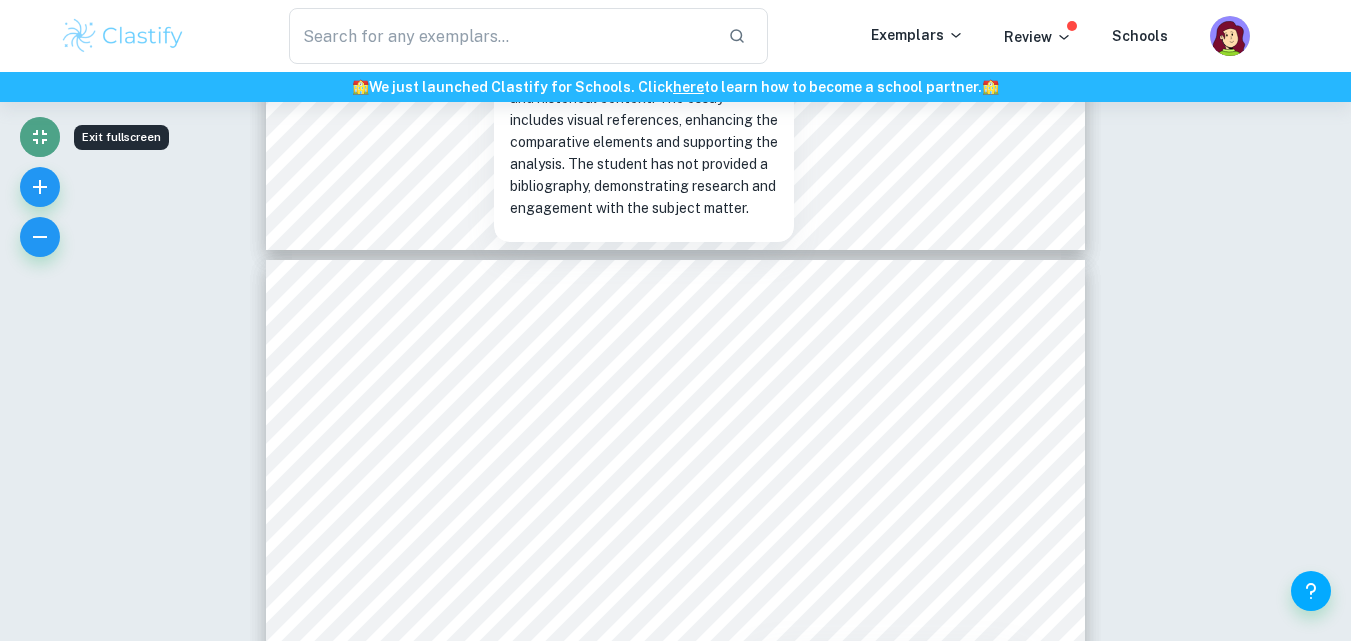 click 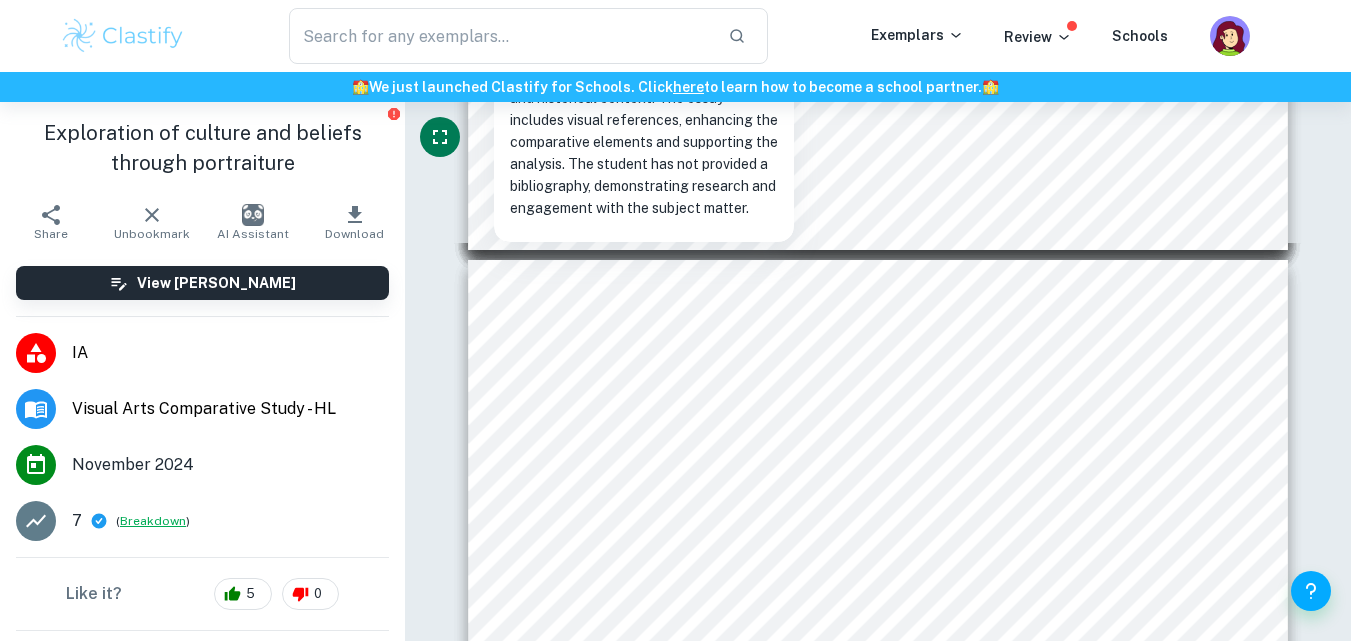 click on "Breakdown" at bounding box center [153, 521] 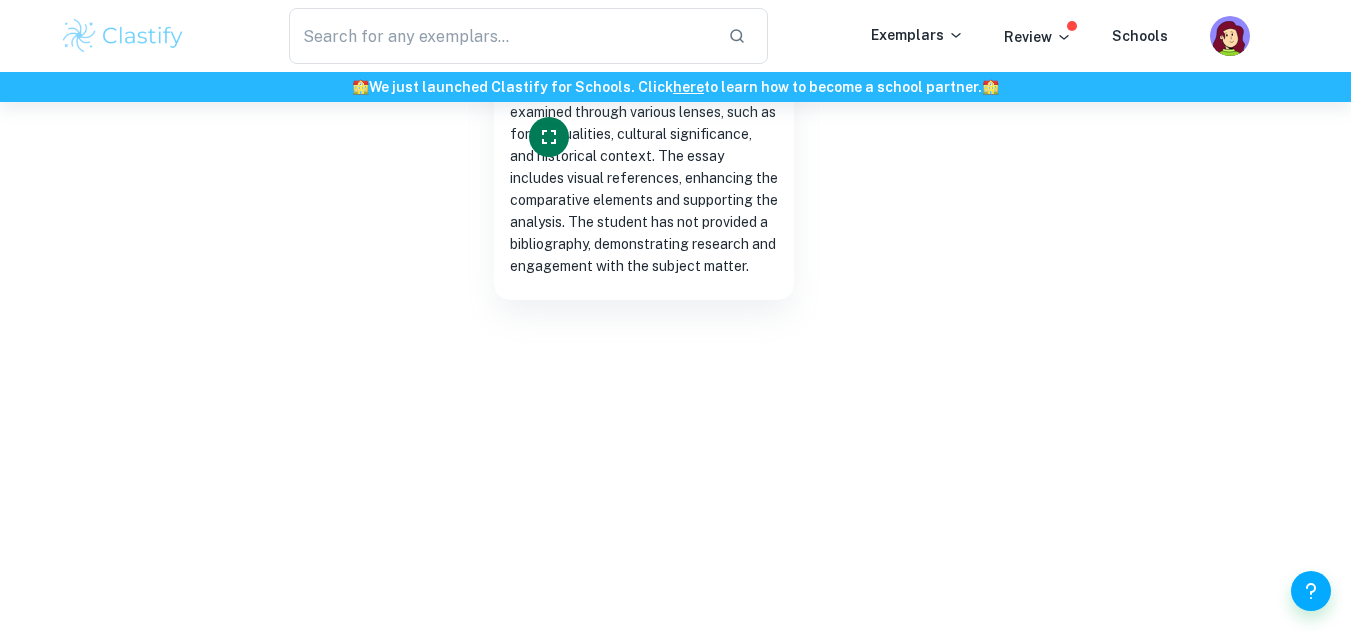 scroll, scrollTop: 7451, scrollLeft: 0, axis: vertical 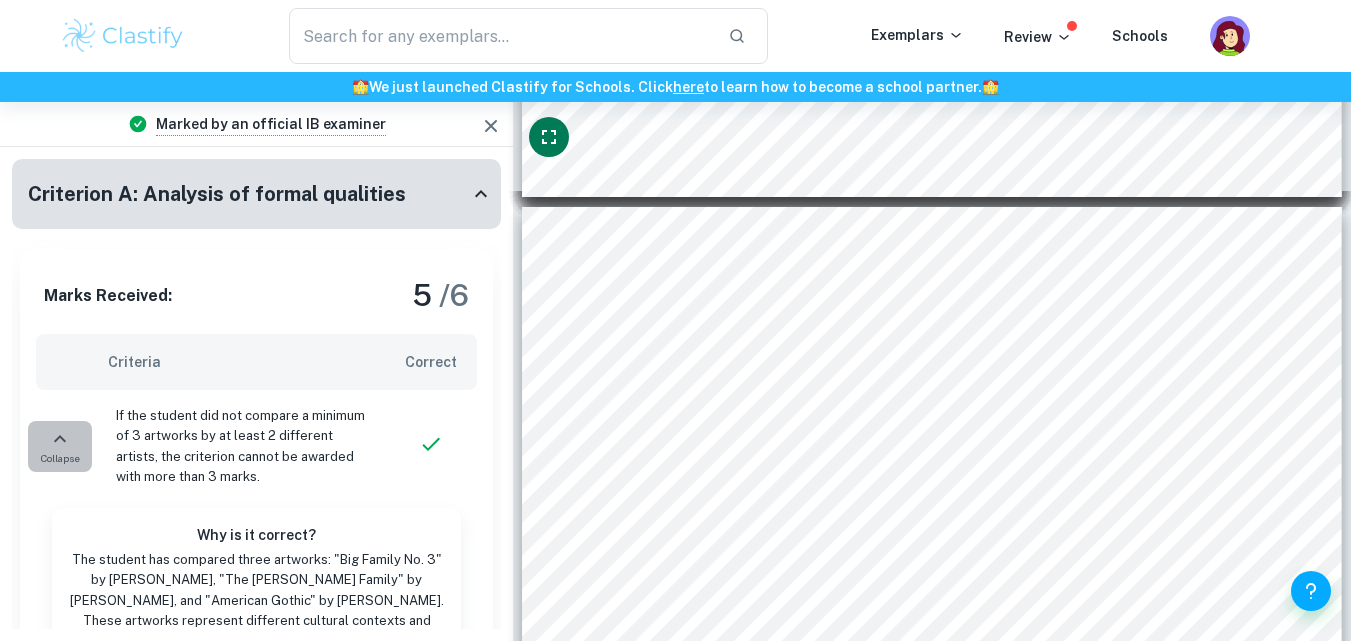 click 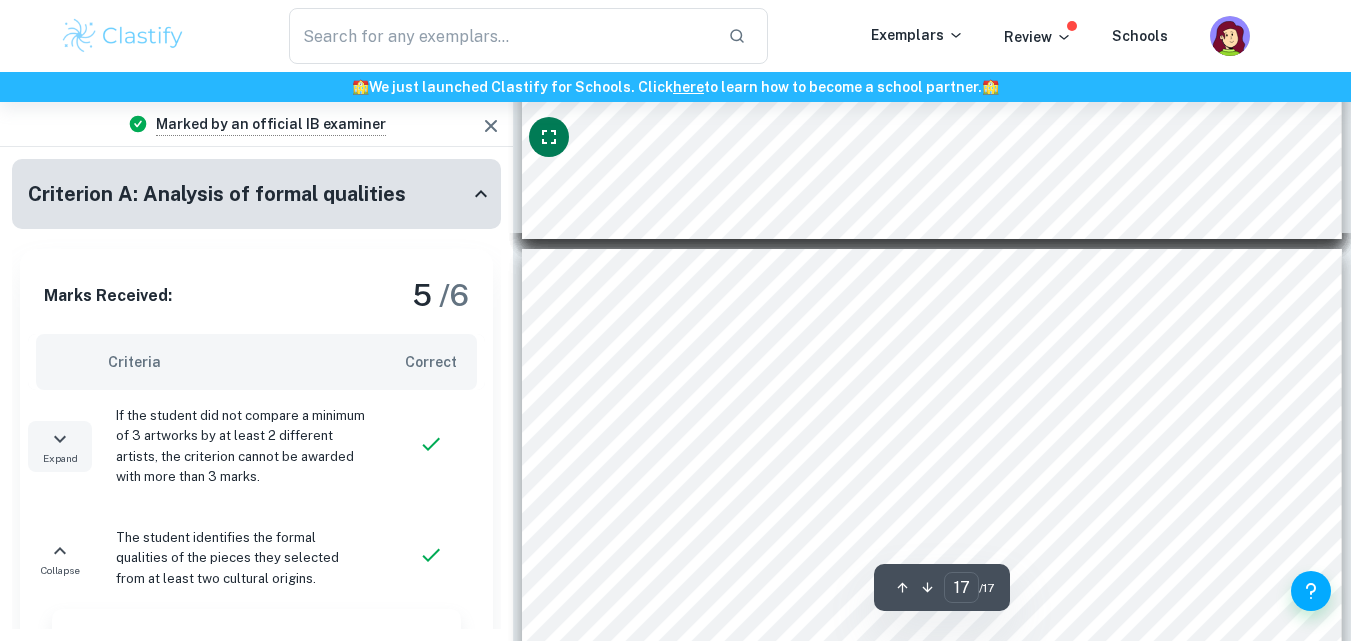 scroll, scrollTop: 7451, scrollLeft: 0, axis: vertical 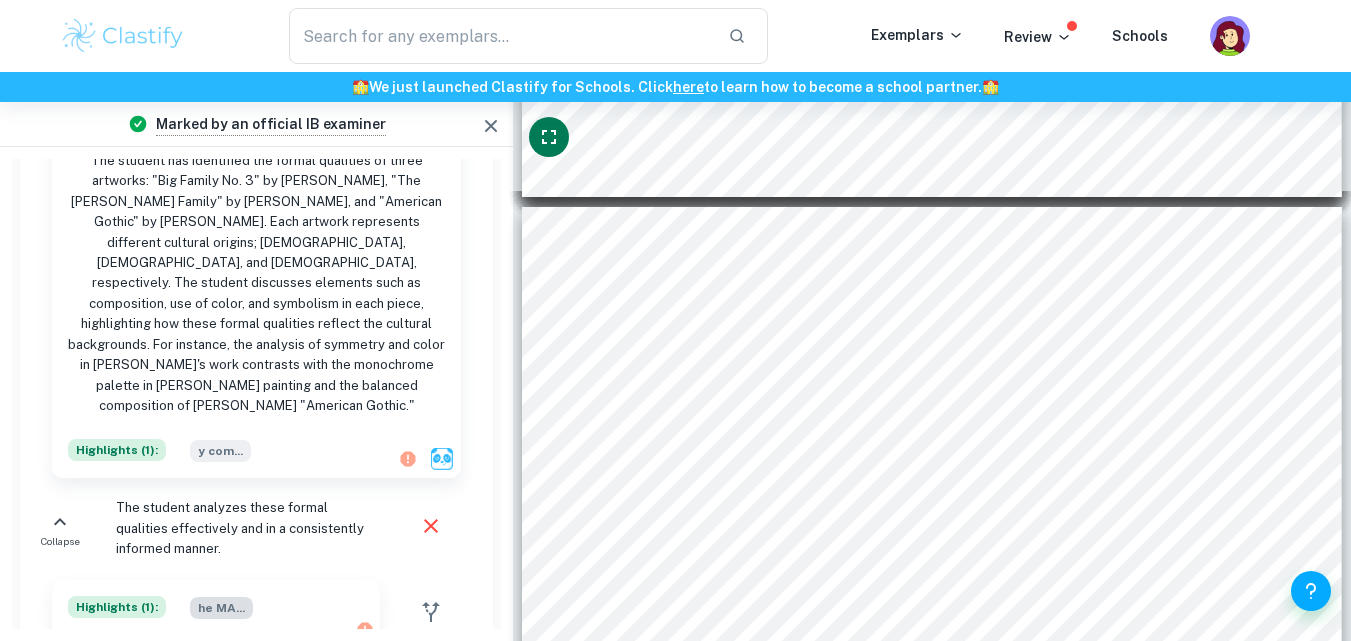 click on "he MA ..." at bounding box center (221, 608) 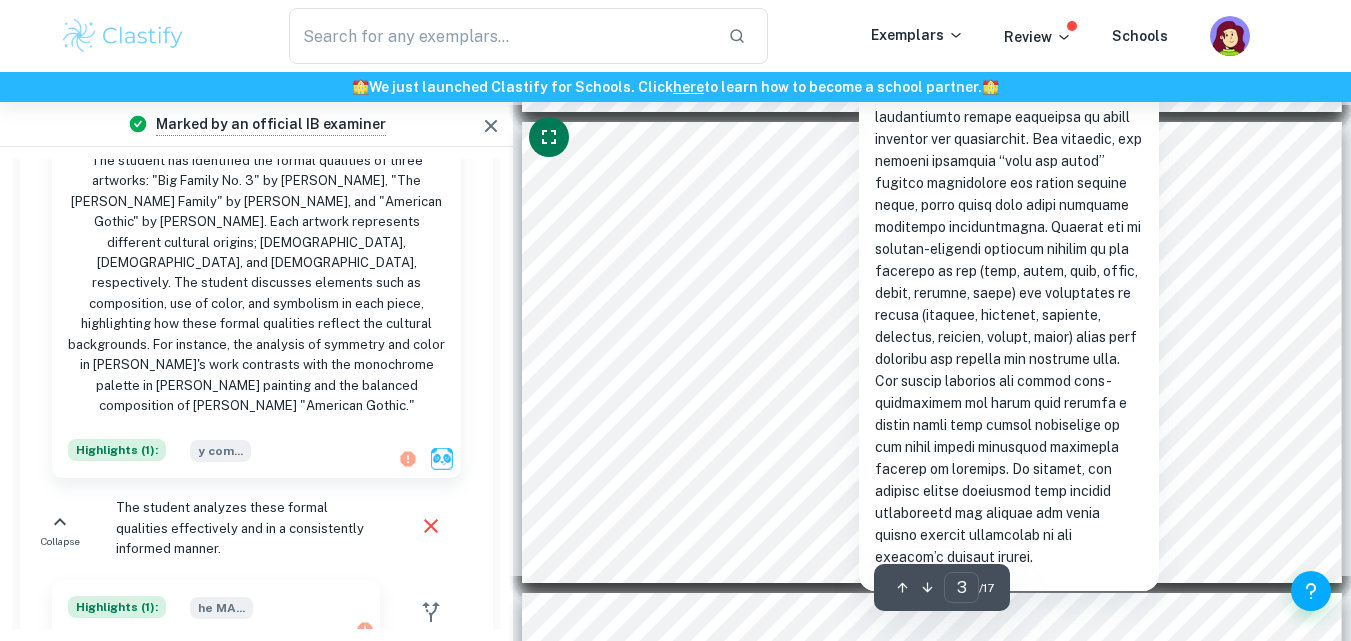 scroll, scrollTop: 1110, scrollLeft: 0, axis: vertical 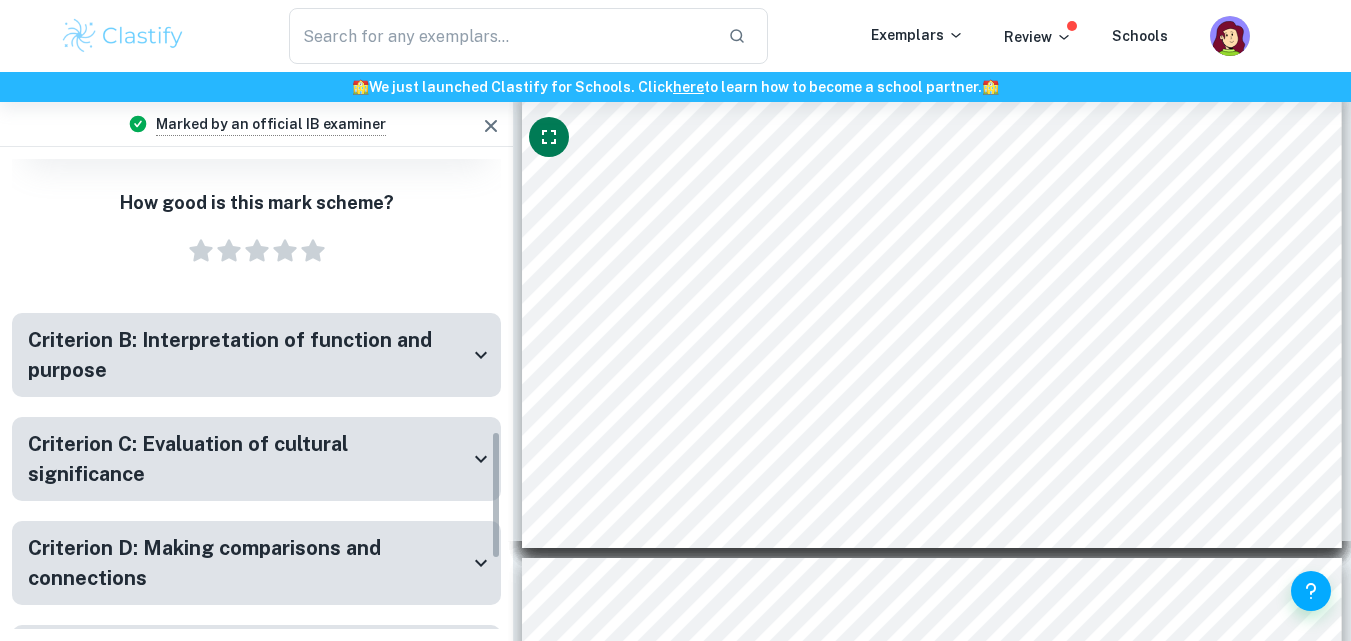 click on "Criterion B: Interpretation of function and purpose" at bounding box center [248, 355] 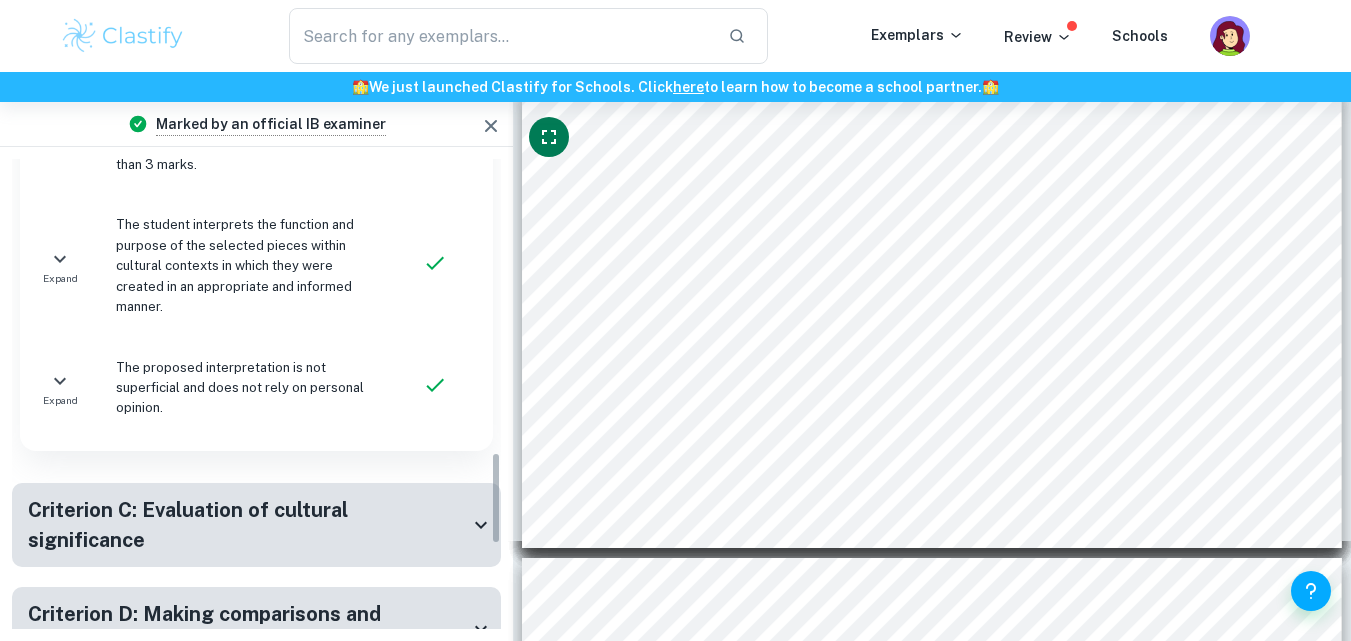 scroll, scrollTop: 1500, scrollLeft: 0, axis: vertical 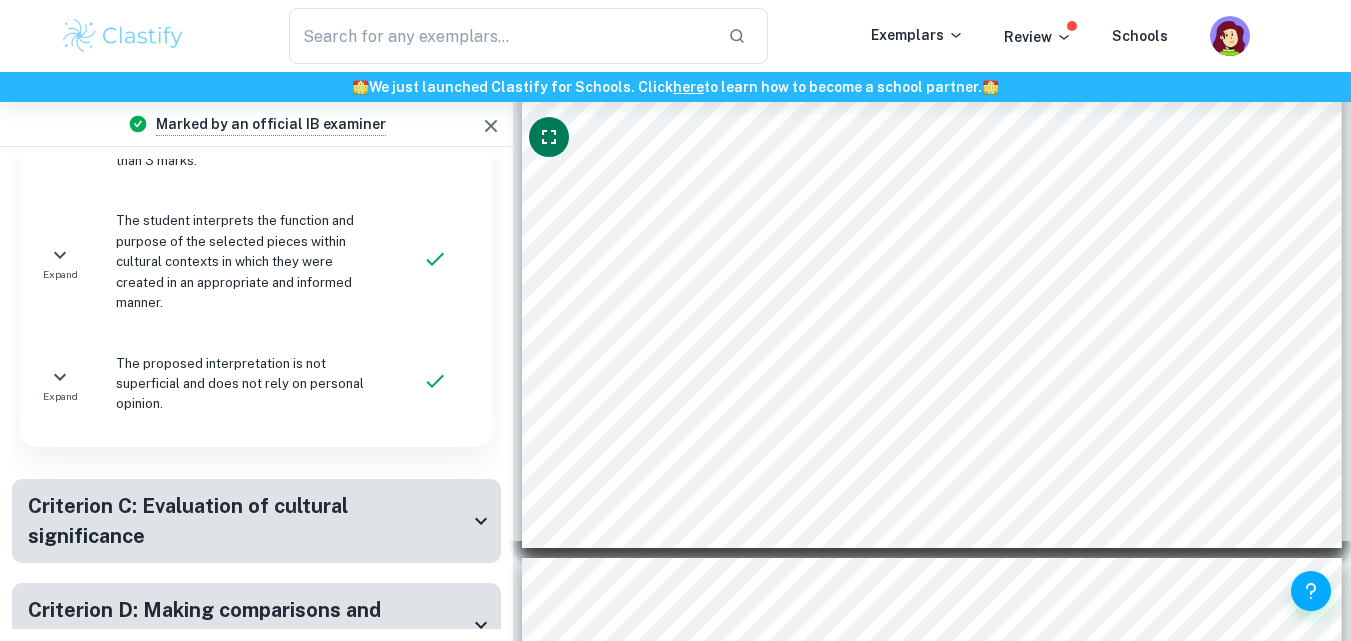 click on "Criterion C: Evaluation of cultural significance" at bounding box center [248, 521] 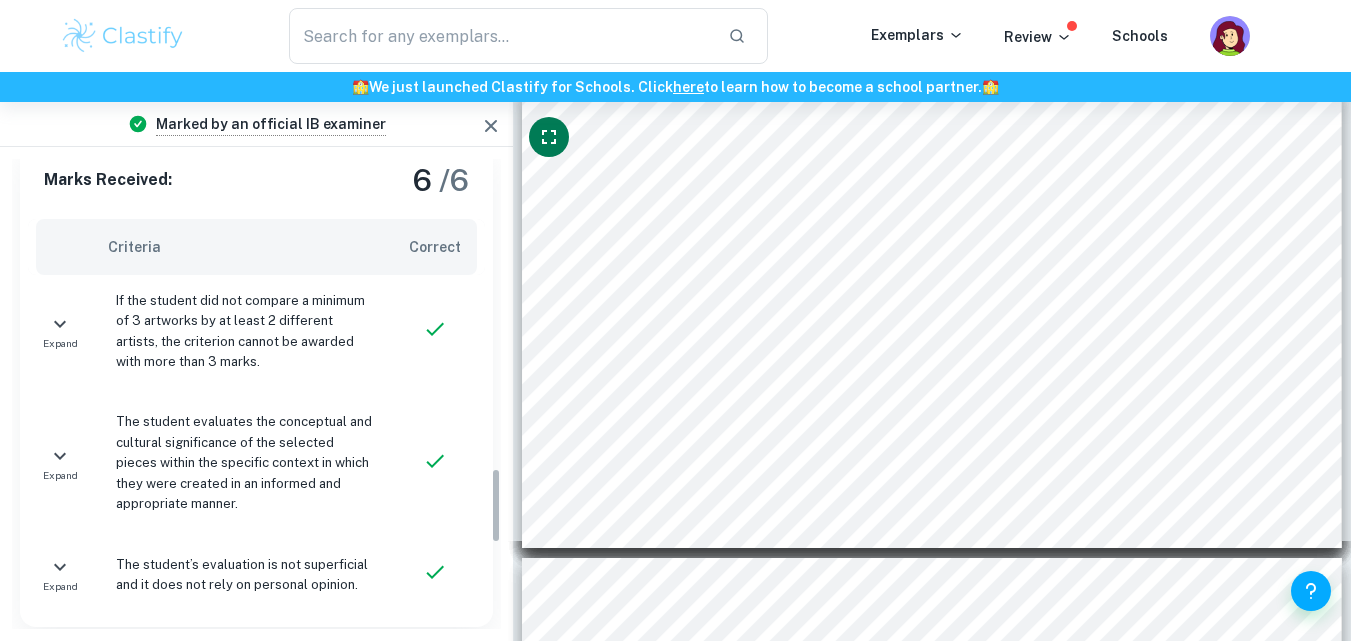 scroll, scrollTop: 2000, scrollLeft: 0, axis: vertical 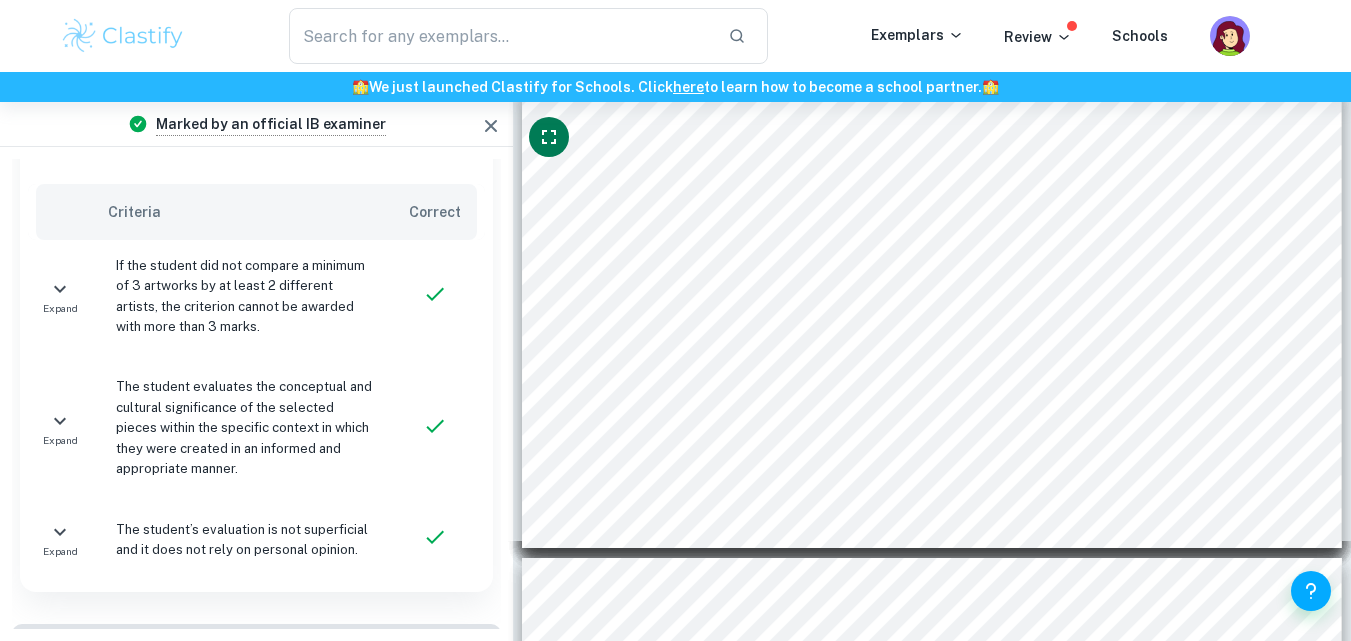 drag, startPoint x: 132, startPoint y: 442, endPoint x: 122, endPoint y: 444, distance: 10.198039 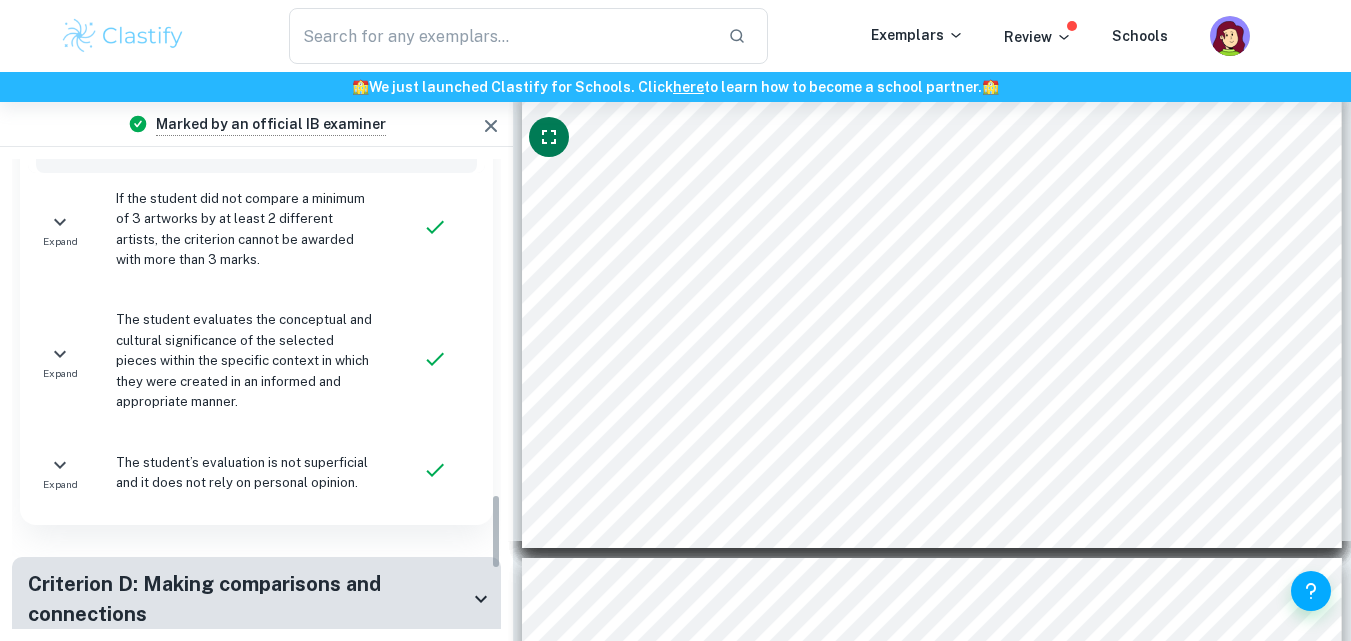 scroll, scrollTop: 2100, scrollLeft: 0, axis: vertical 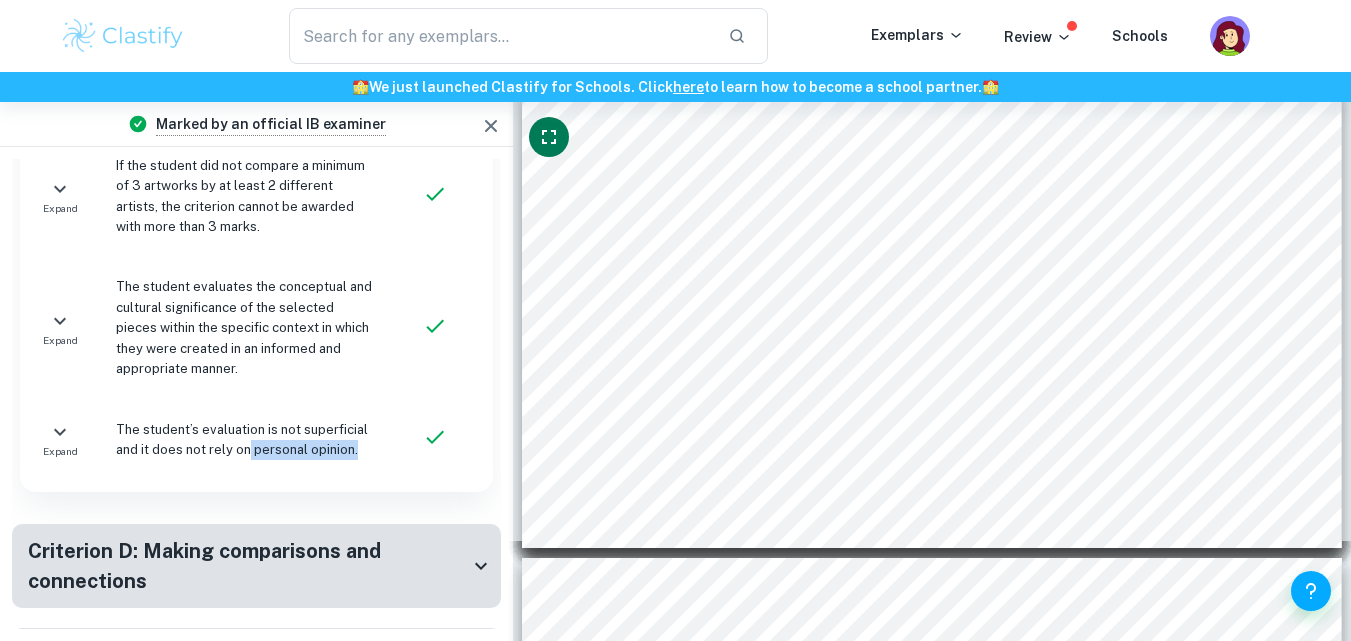 drag, startPoint x: 246, startPoint y: 383, endPoint x: 390, endPoint y: 407, distance: 145.9863 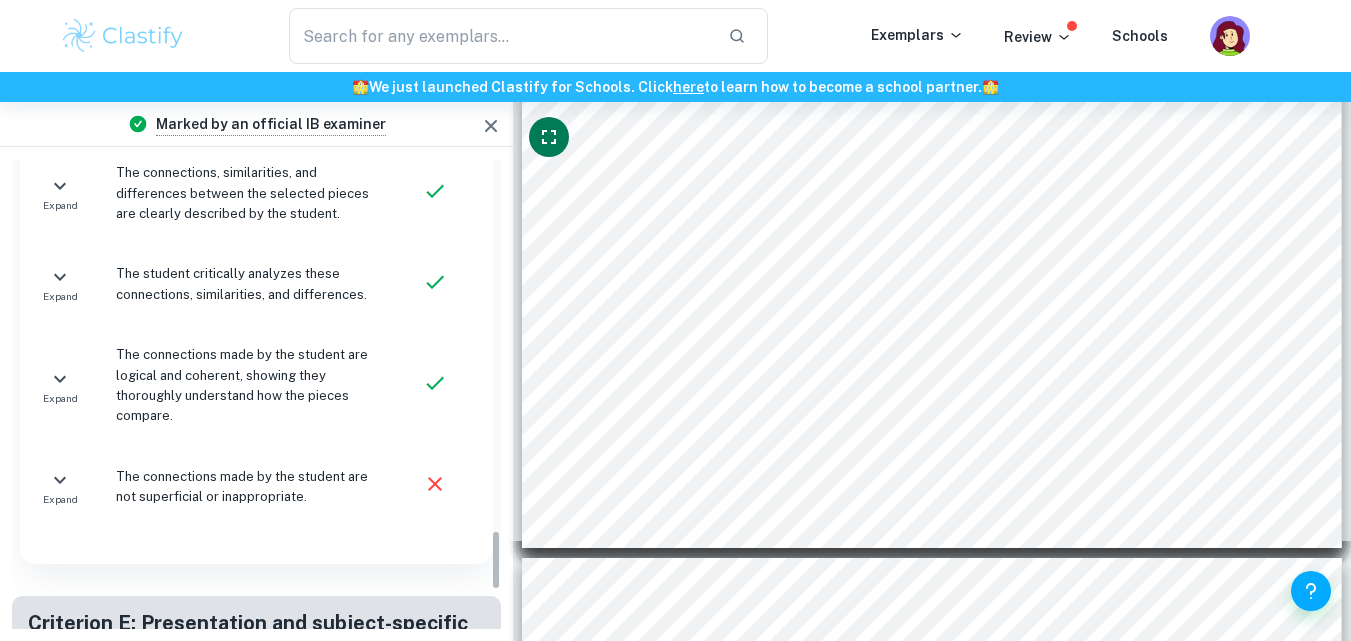 scroll, scrollTop: 2900, scrollLeft: 0, axis: vertical 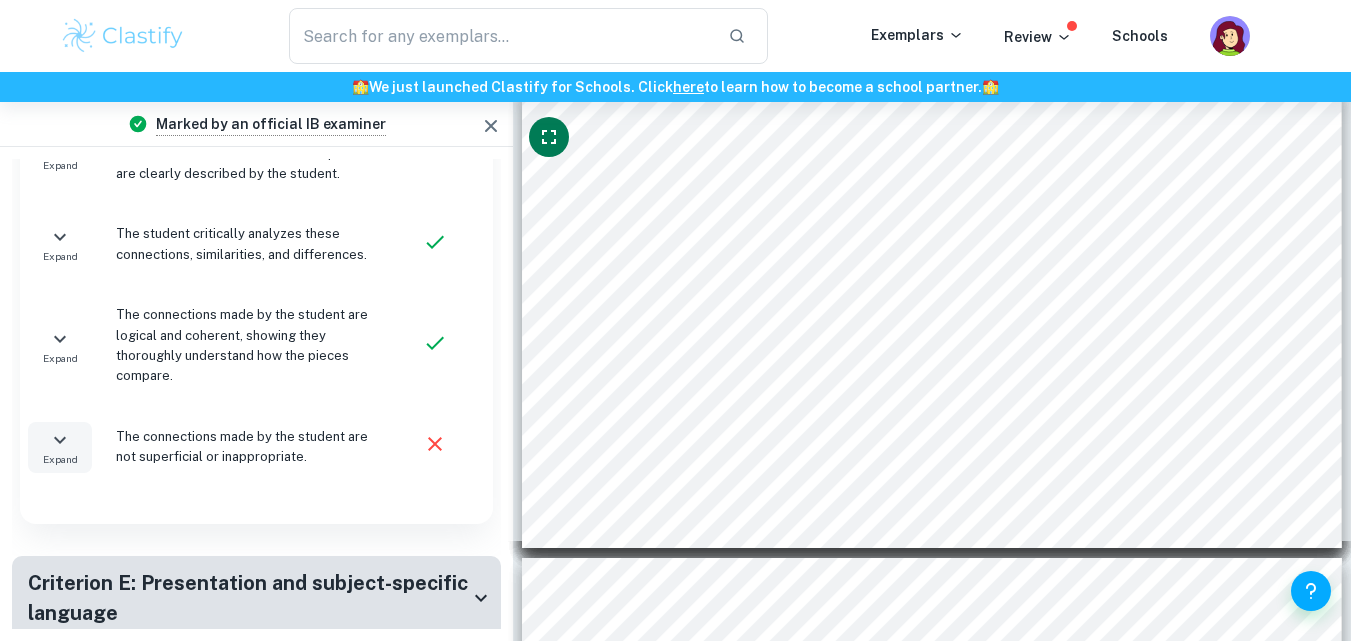click 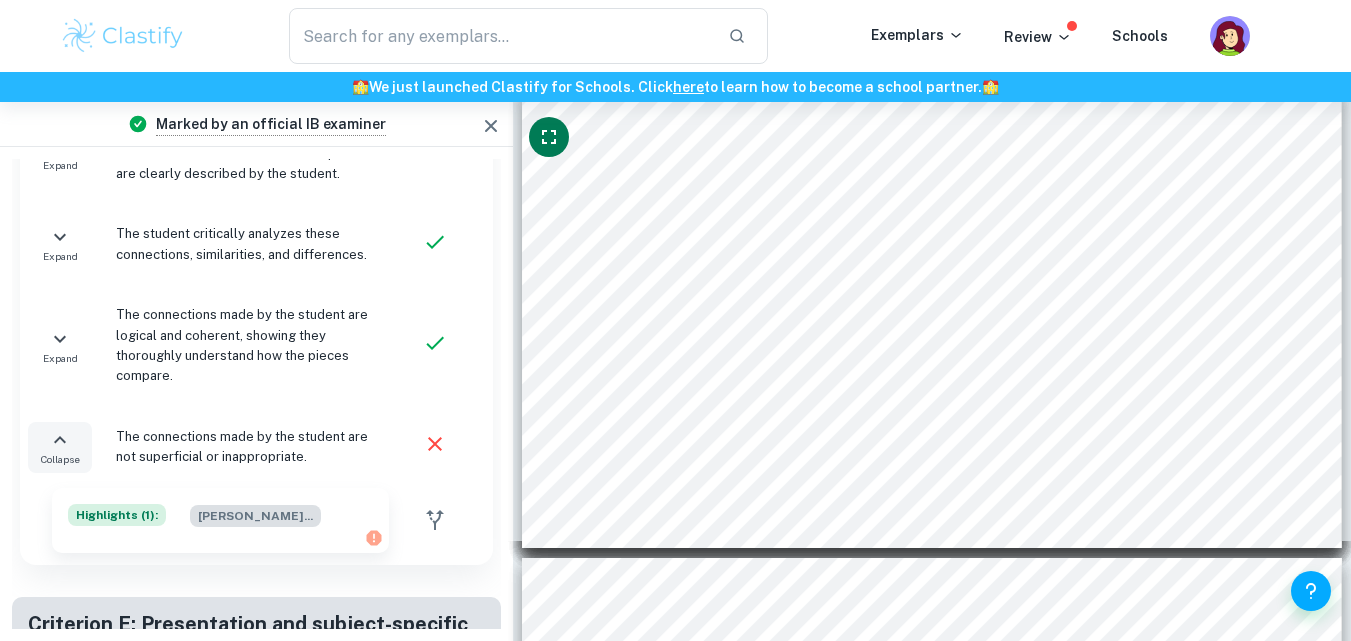 click on "[PERSON_NAME] ..." at bounding box center [255, 516] 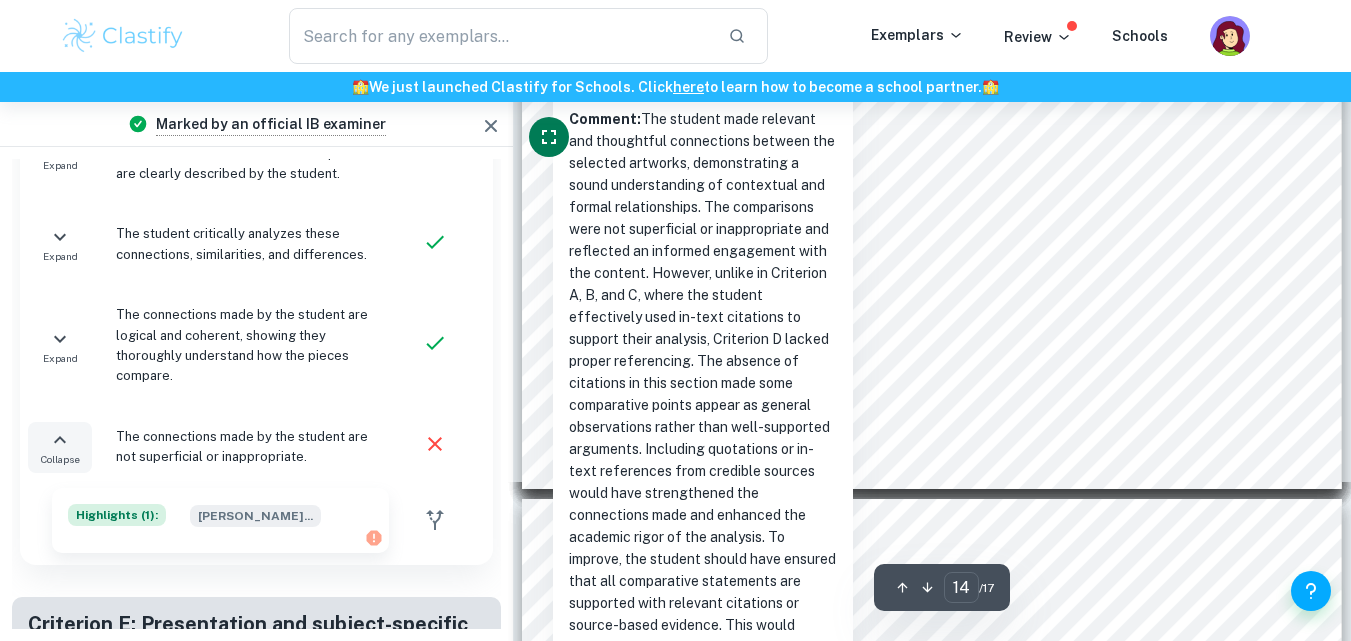 scroll, scrollTop: 6256, scrollLeft: 0, axis: vertical 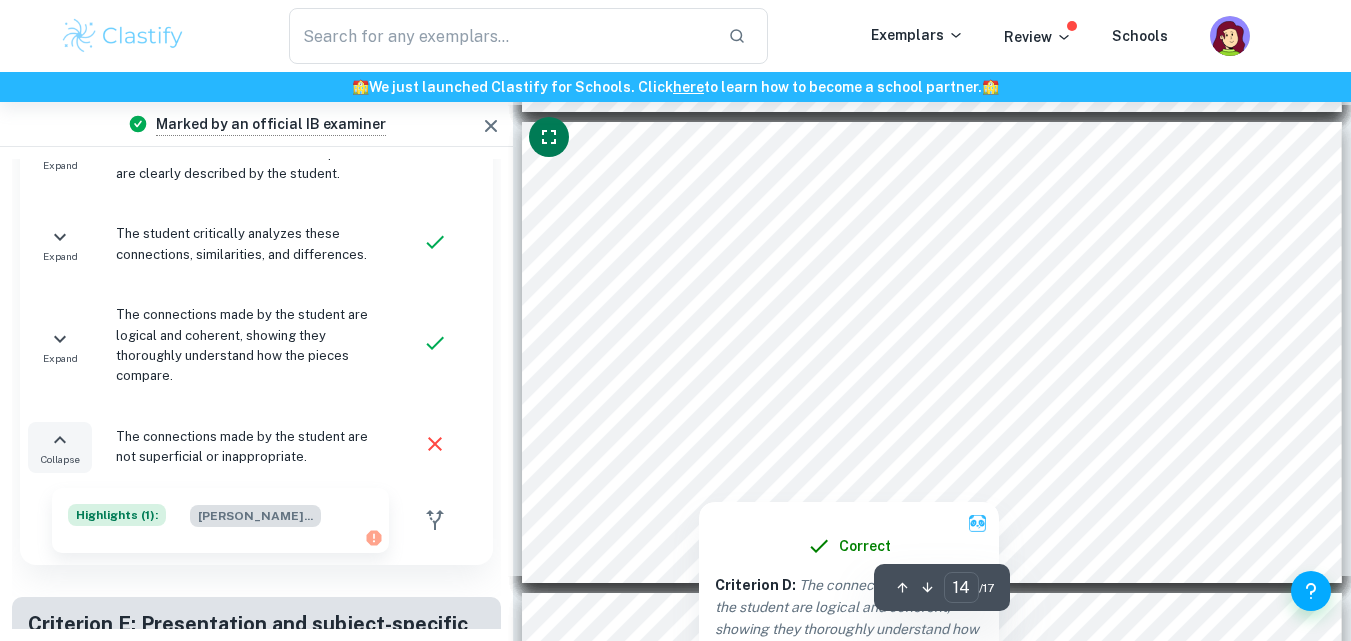 click on "[PERSON_NAME] ..." at bounding box center [255, 516] 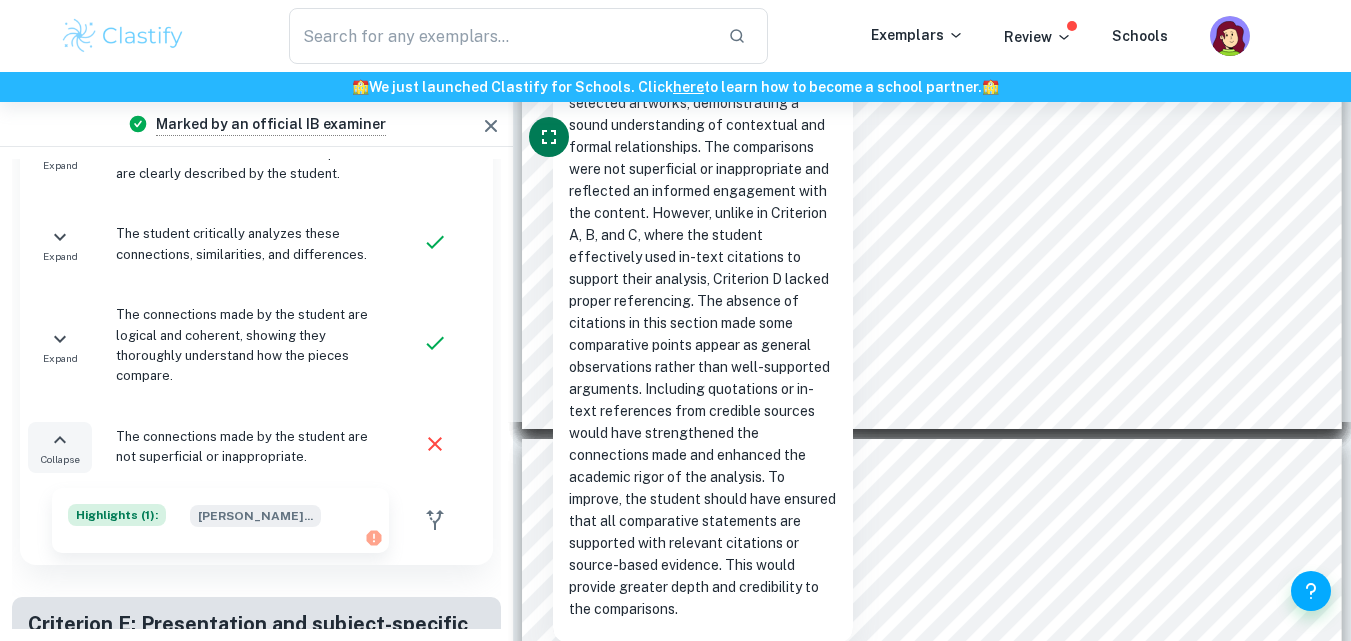 scroll, scrollTop: 6456, scrollLeft: 0, axis: vertical 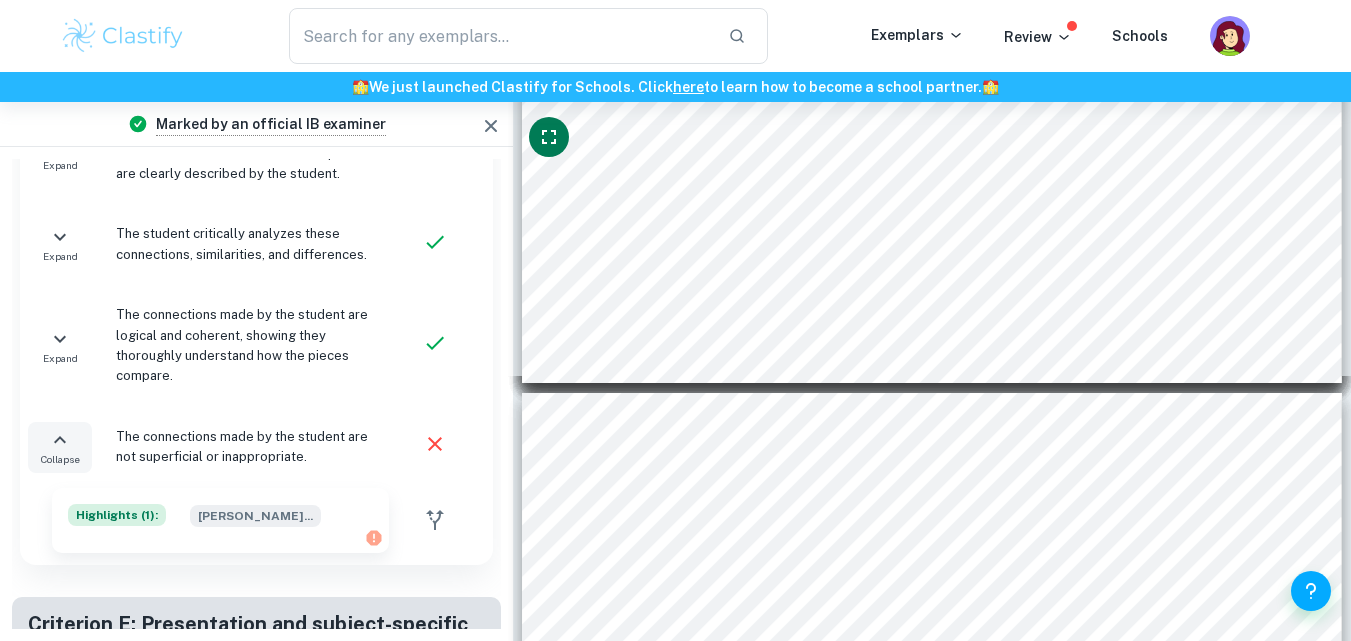click on "Criterion E: Presentation and subject-specific language" at bounding box center [248, 639] 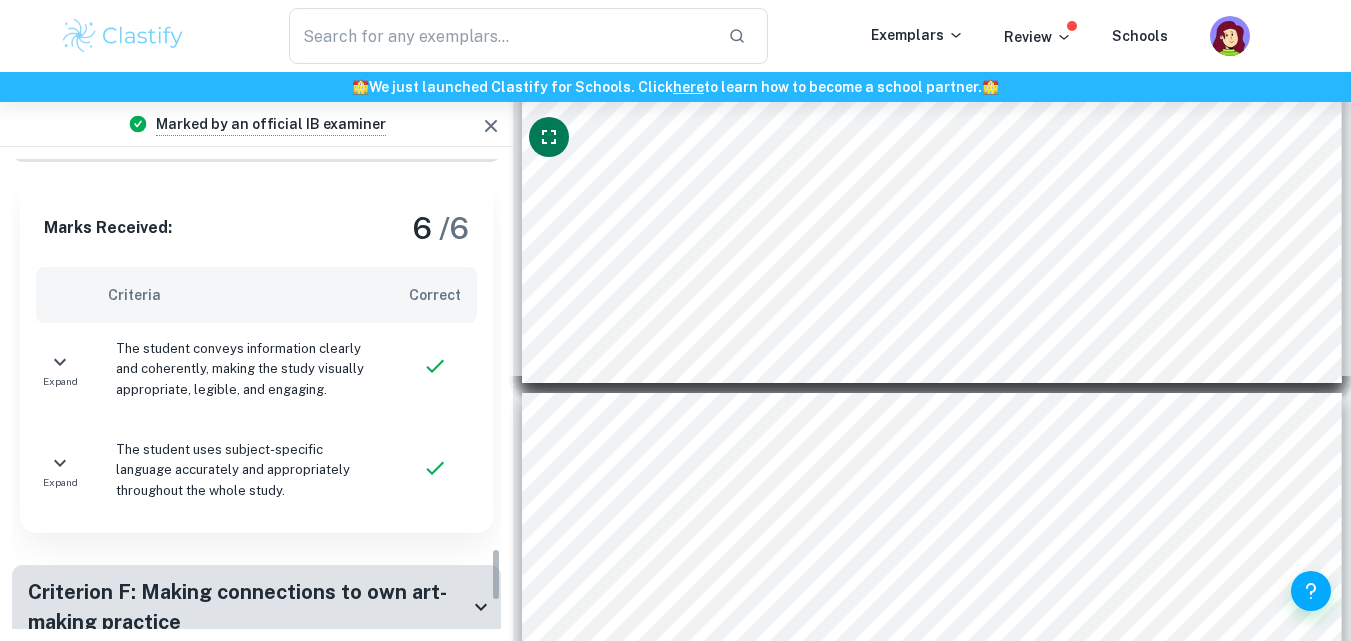 scroll, scrollTop: 3400, scrollLeft: 0, axis: vertical 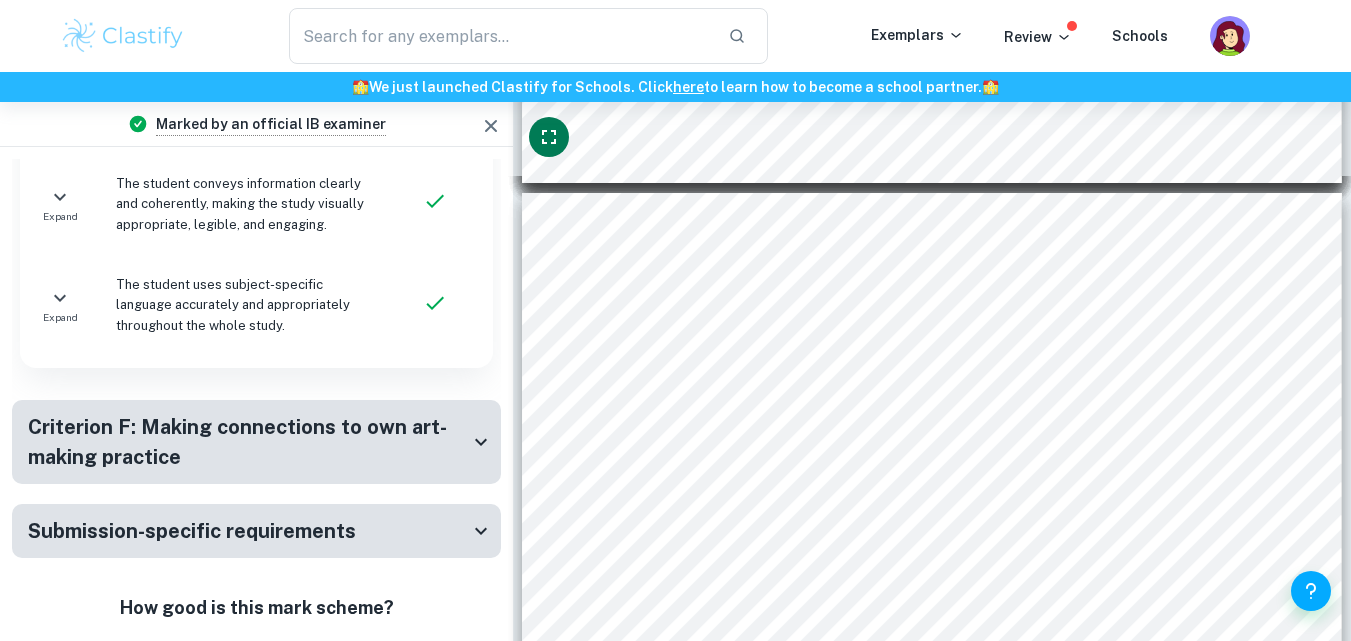 click on "Criterion F: Making connections to own art-making practice" at bounding box center [248, 442] 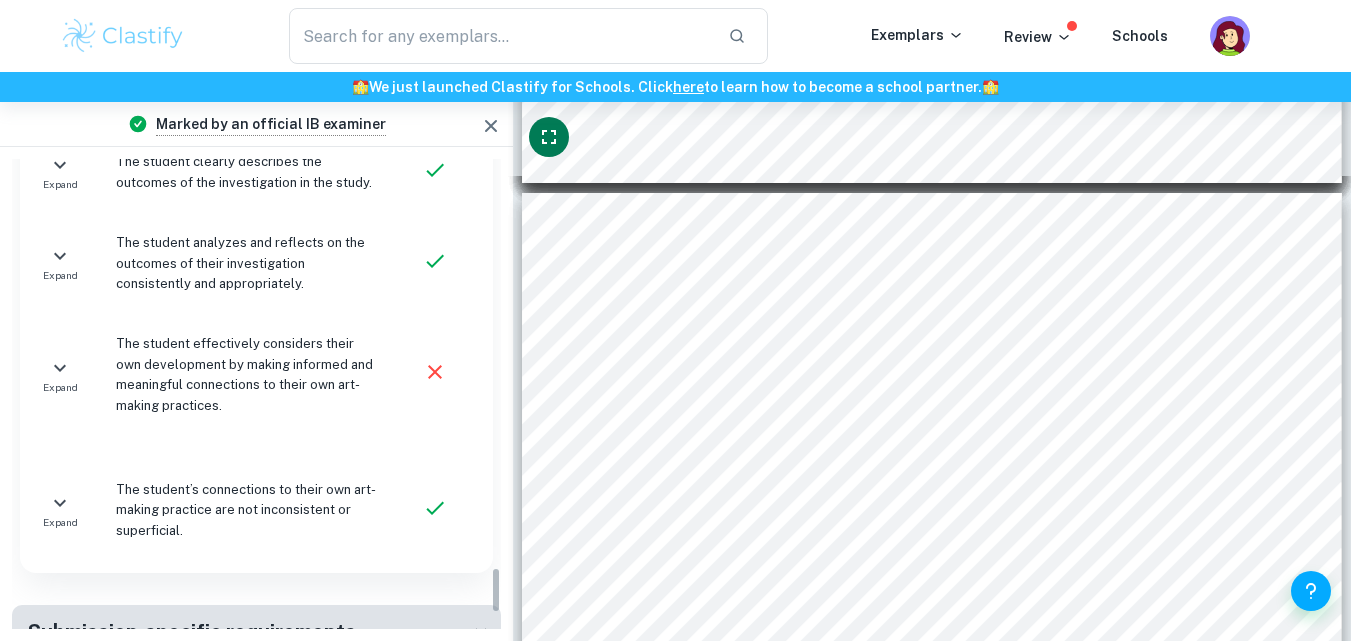 scroll, scrollTop: 4126, scrollLeft: 0, axis: vertical 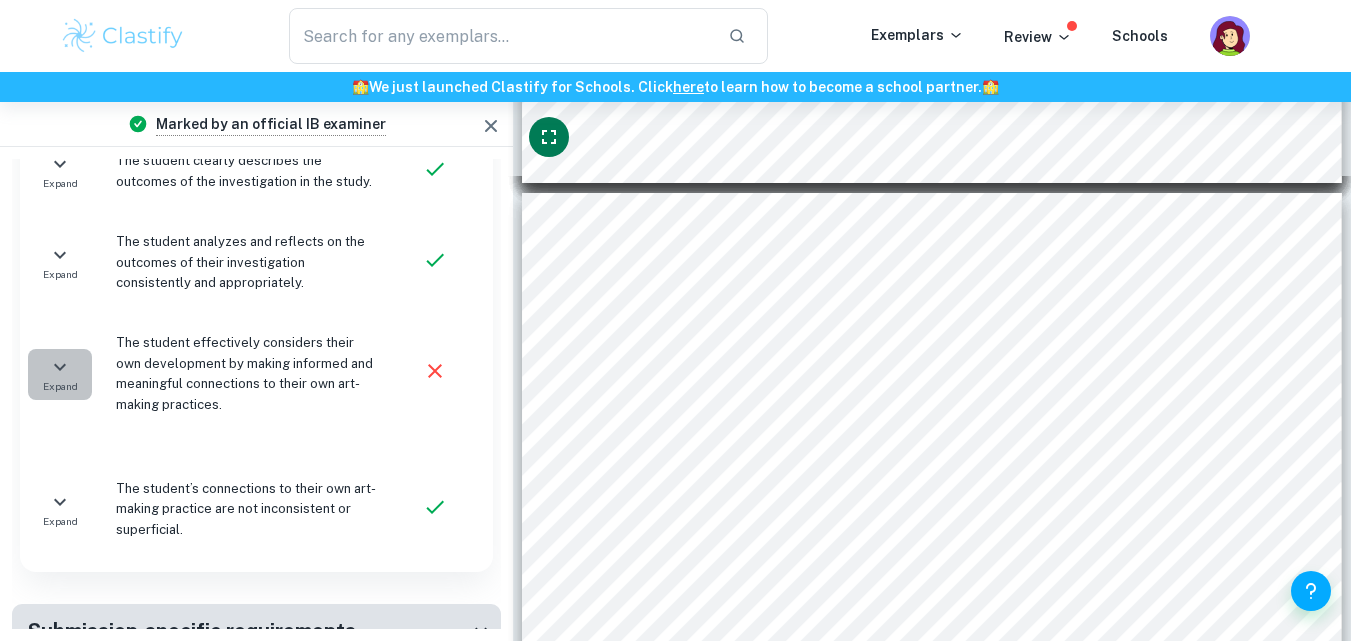 click on "Expand" at bounding box center (60, 374) 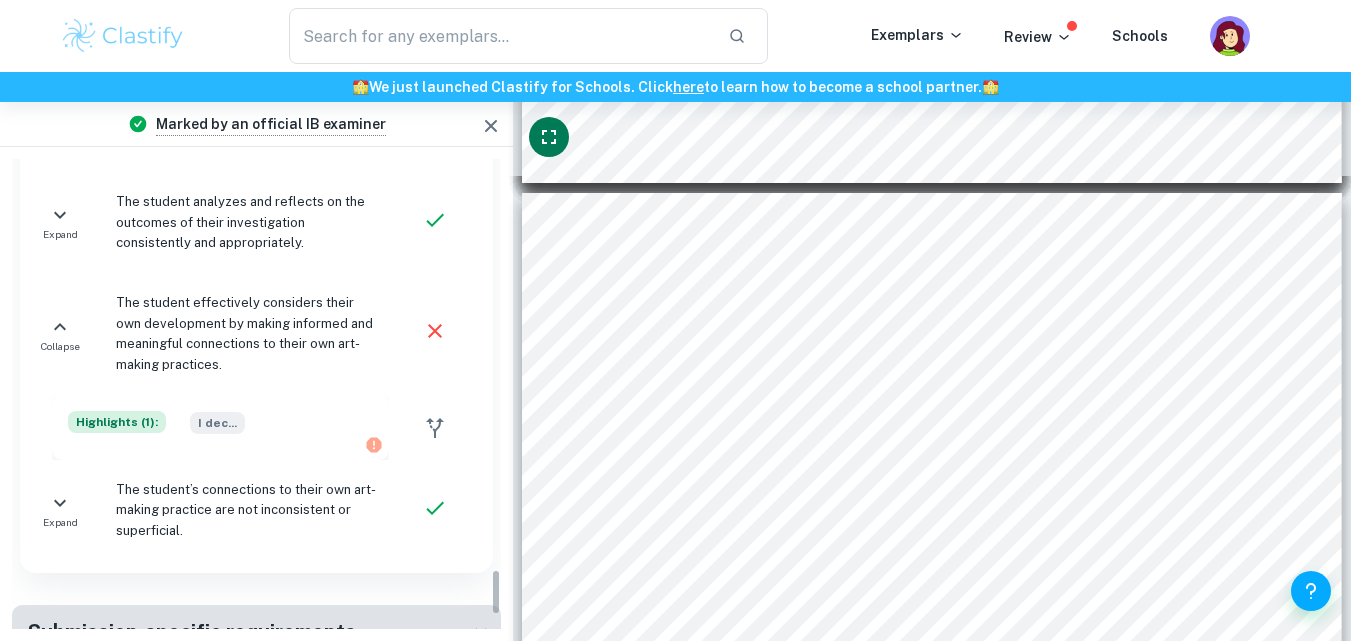 scroll, scrollTop: 4167, scrollLeft: 0, axis: vertical 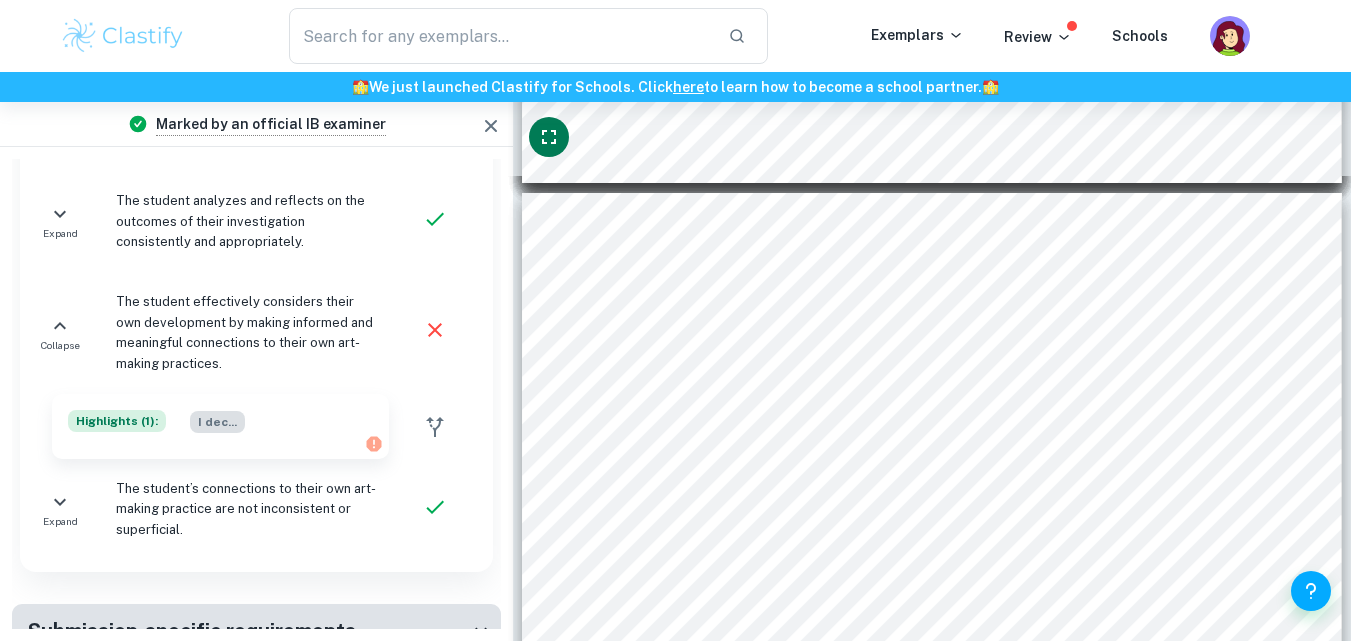 click on "I dec ..." at bounding box center [217, 422] 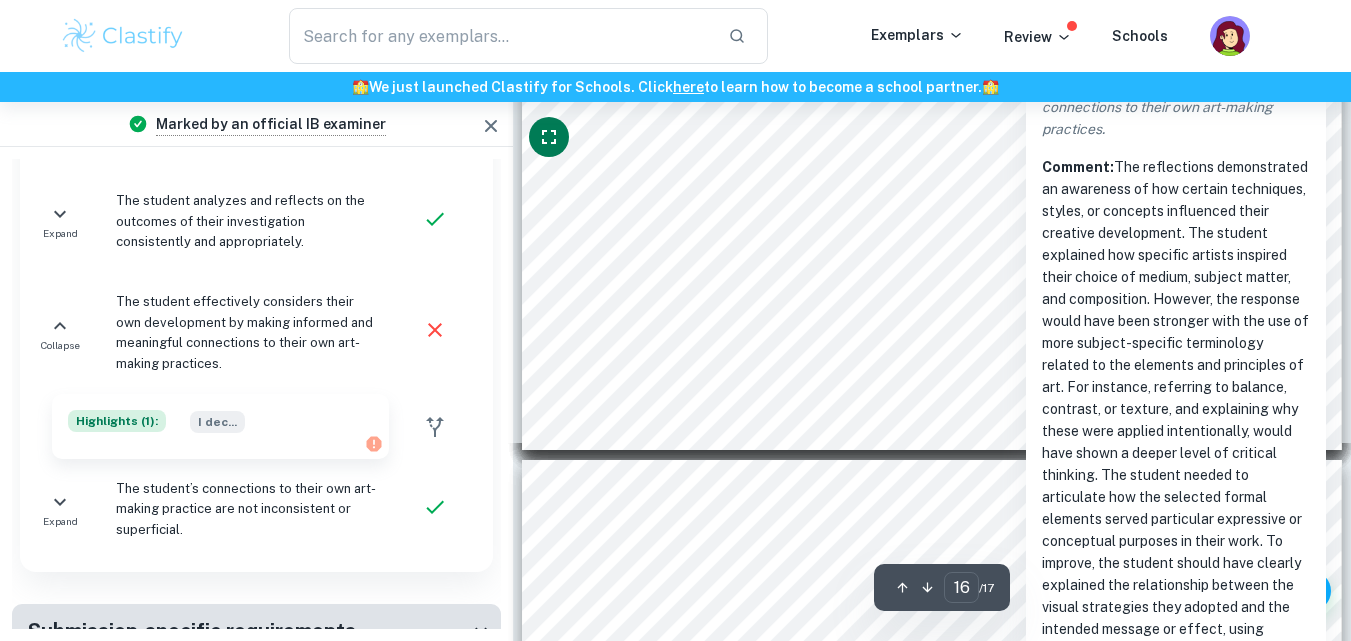 scroll, scrollTop: 7431, scrollLeft: 0, axis: vertical 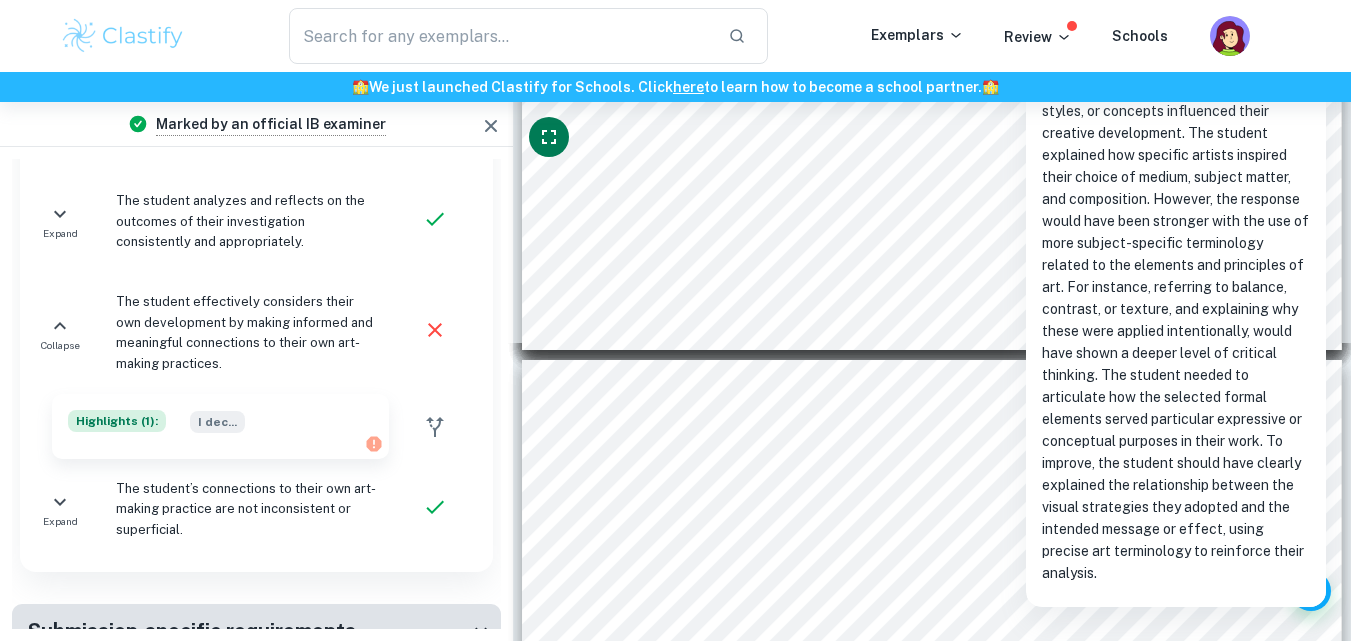 type on "17" 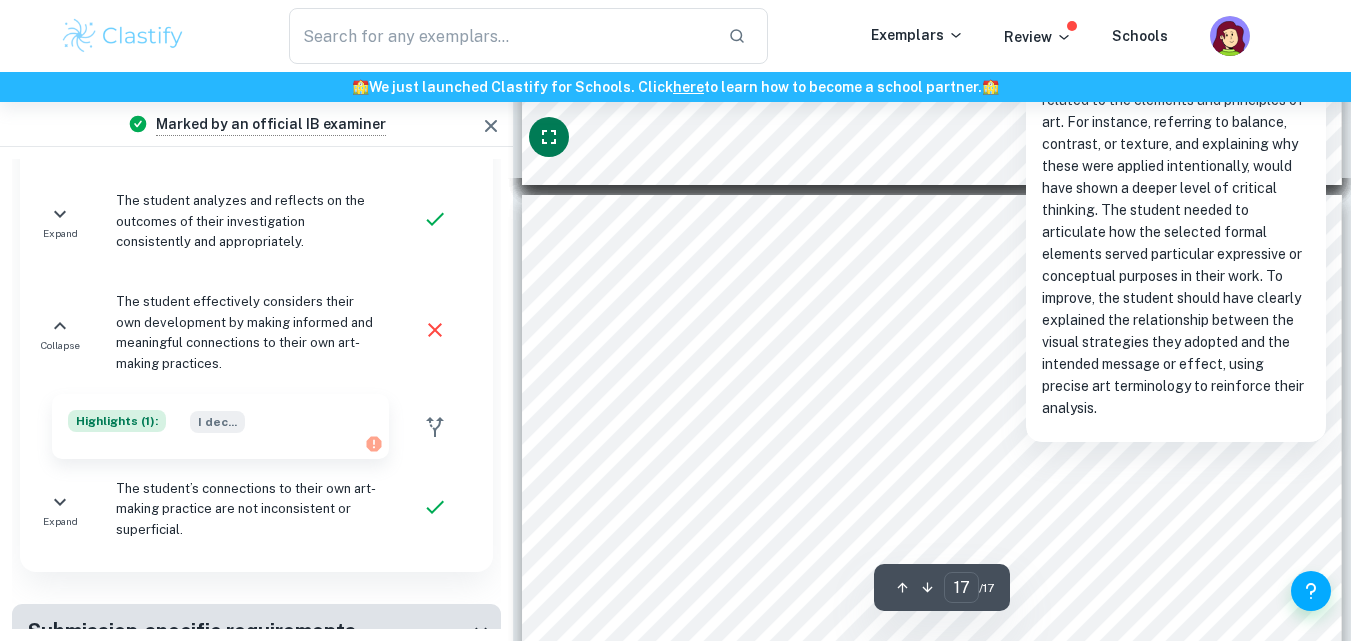 scroll, scrollTop: 7631, scrollLeft: 0, axis: vertical 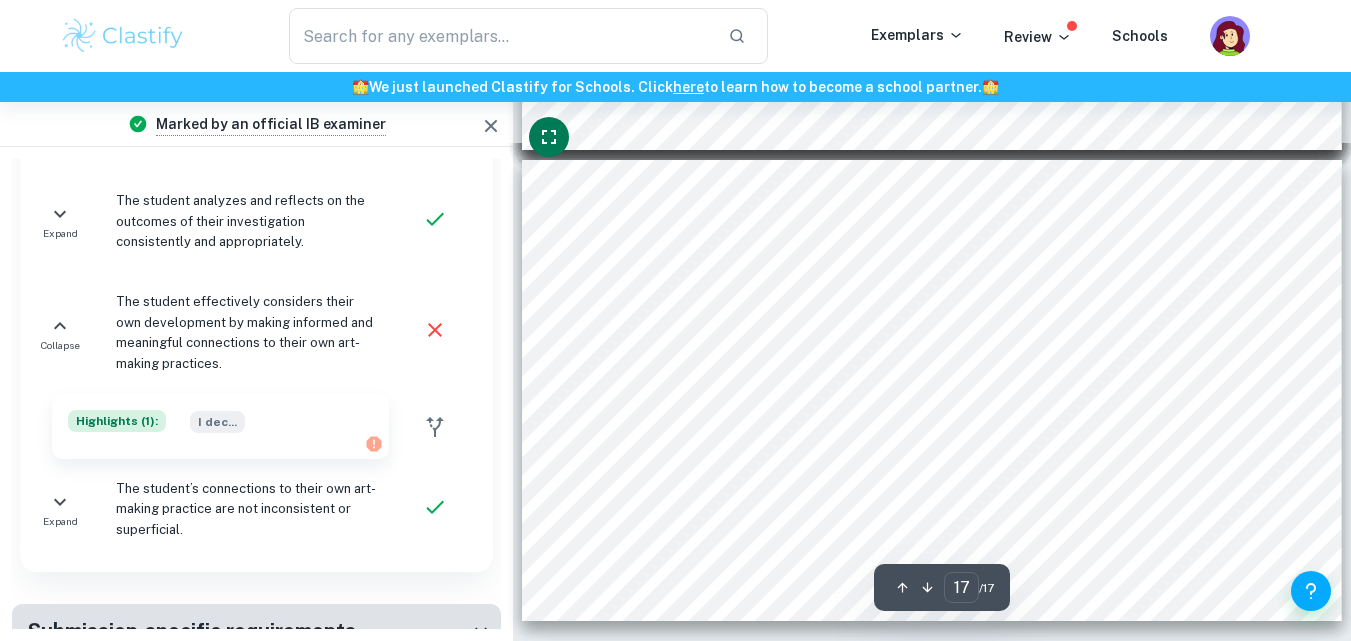 click on "Submission-specific requirements" at bounding box center (248, 631) 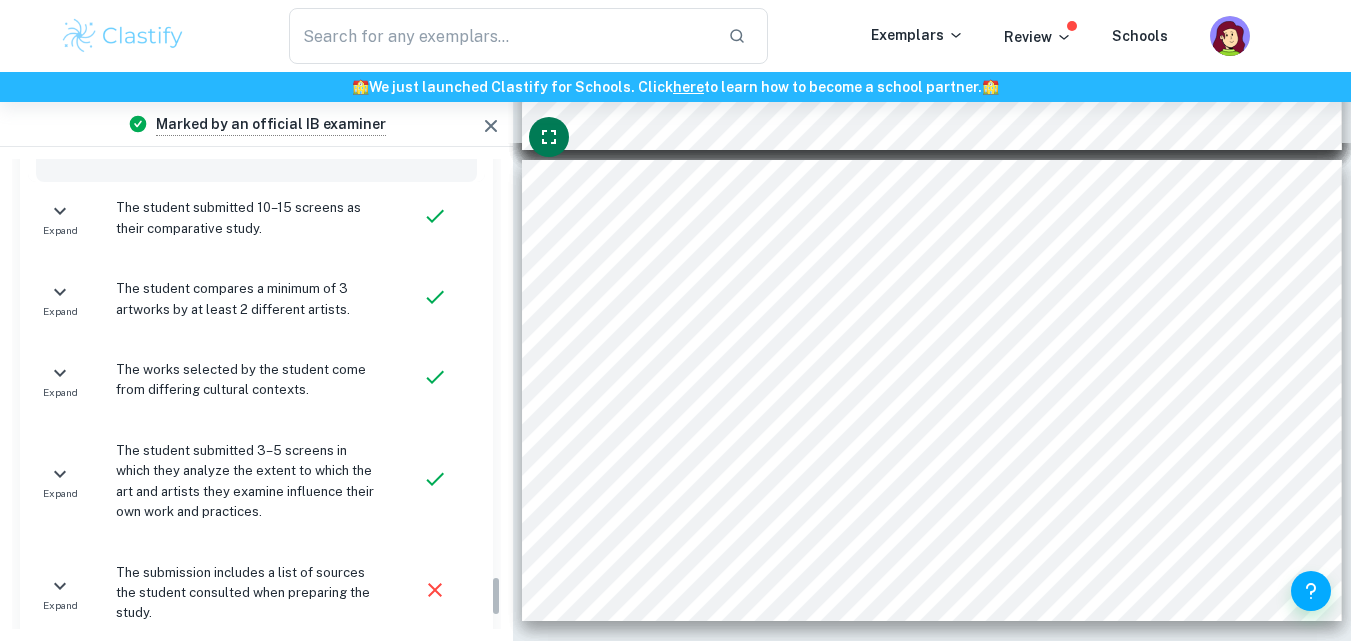 scroll, scrollTop: 4854, scrollLeft: 0, axis: vertical 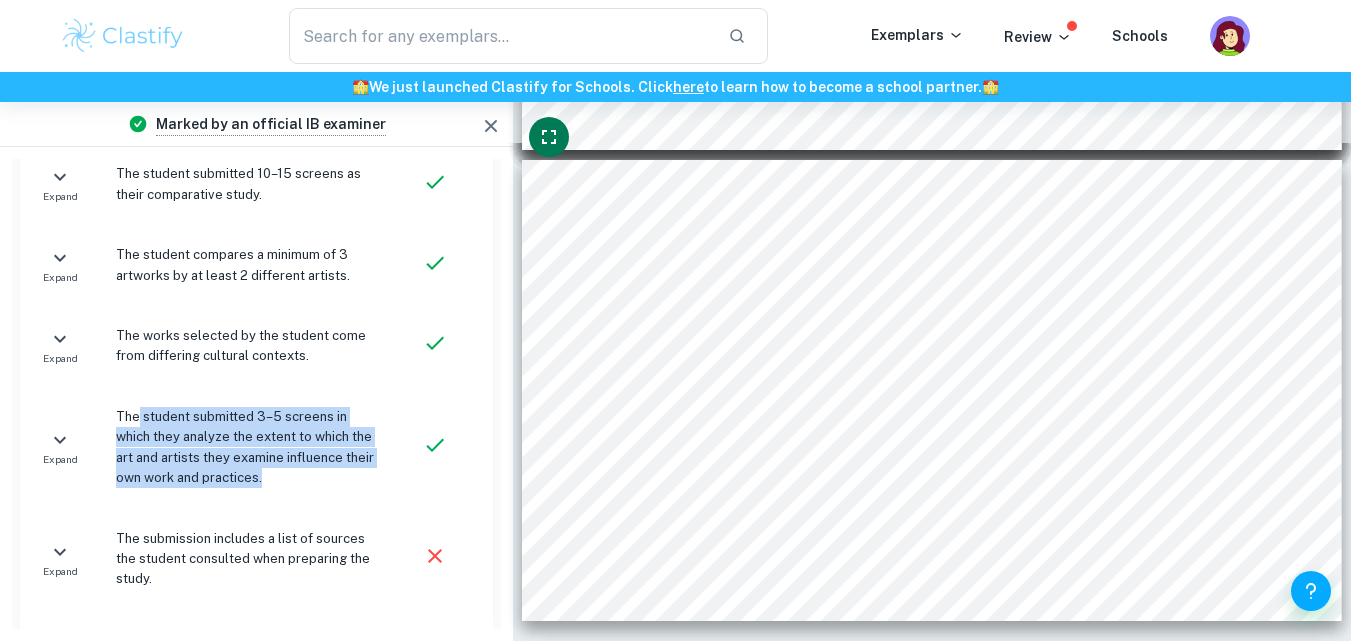 drag, startPoint x: 136, startPoint y: 344, endPoint x: 369, endPoint y: 409, distance: 241.89667 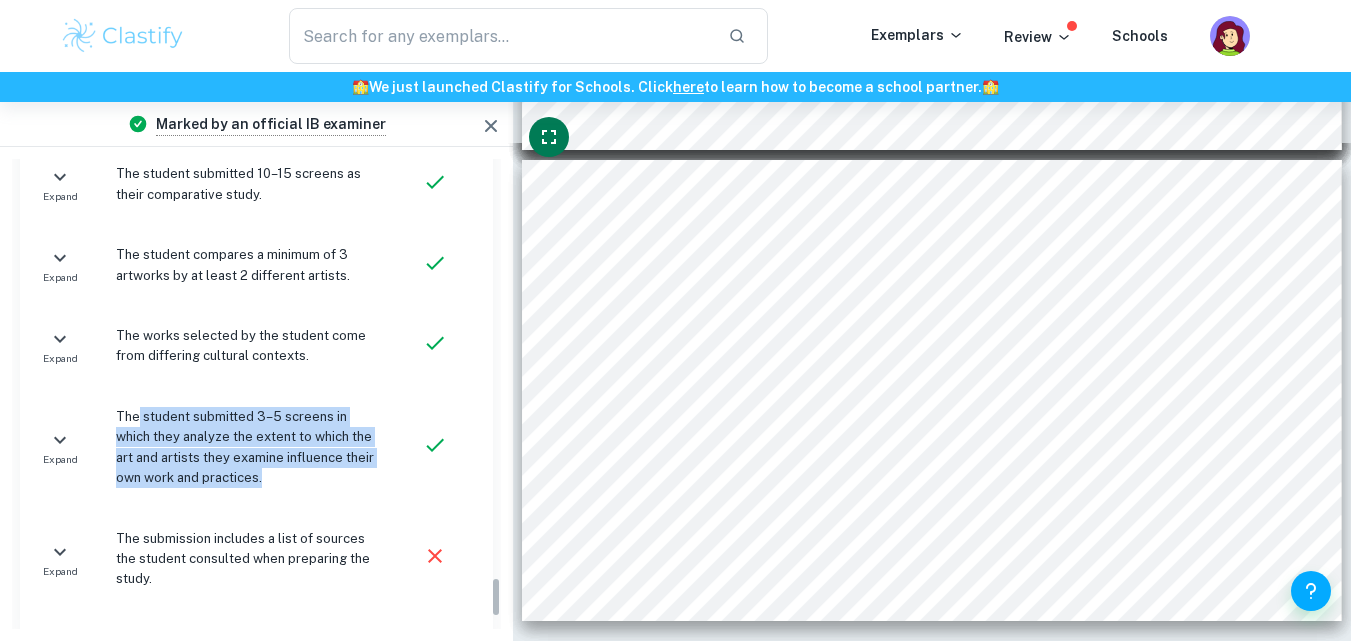 scroll, scrollTop: 4954, scrollLeft: 0, axis: vertical 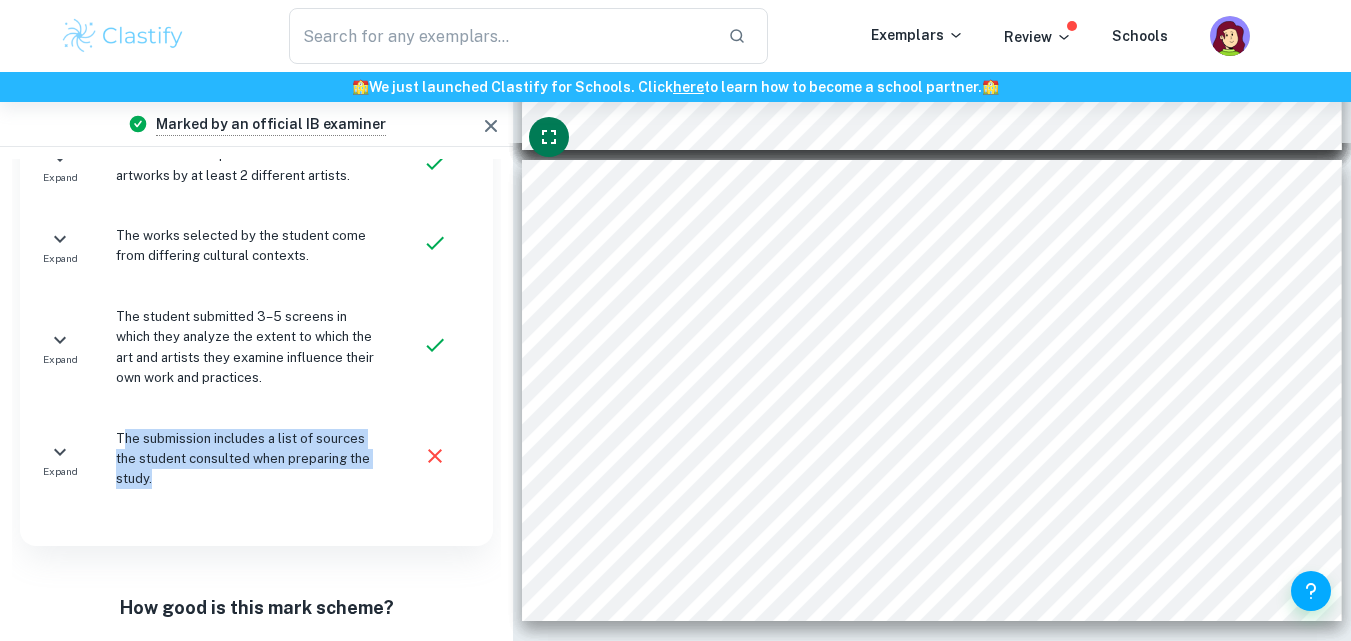 drag, startPoint x: 125, startPoint y: 364, endPoint x: 310, endPoint y: 441, distance: 200.38463 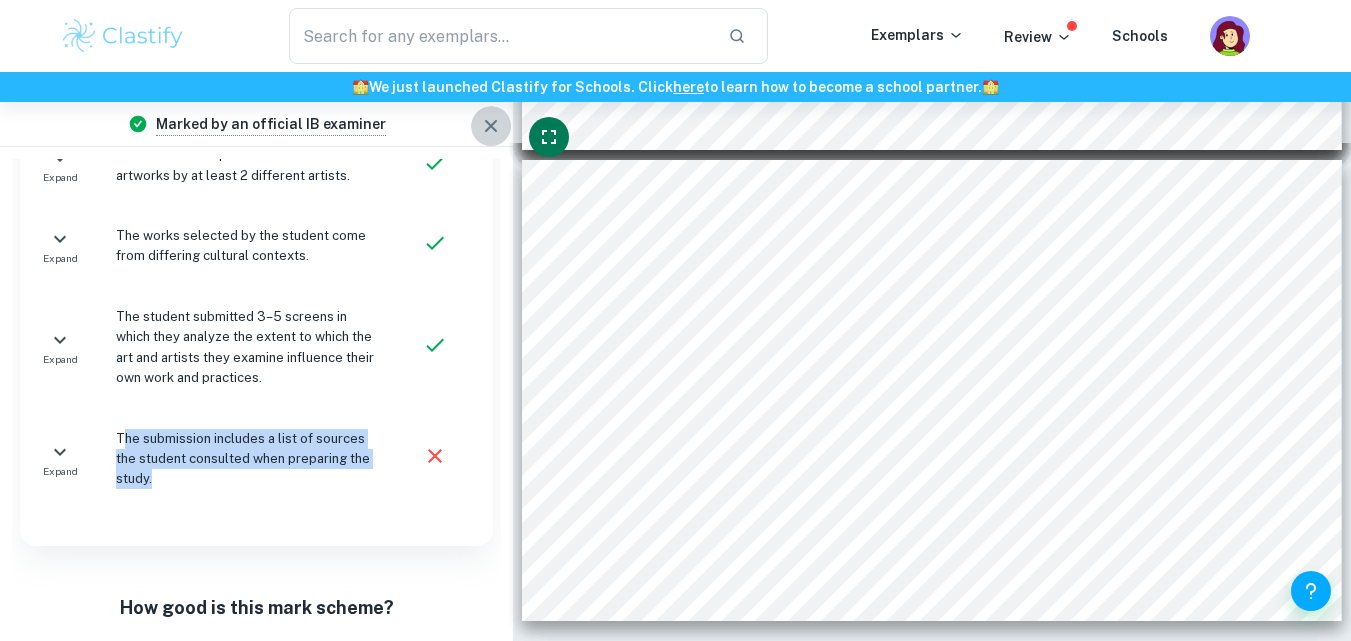 click 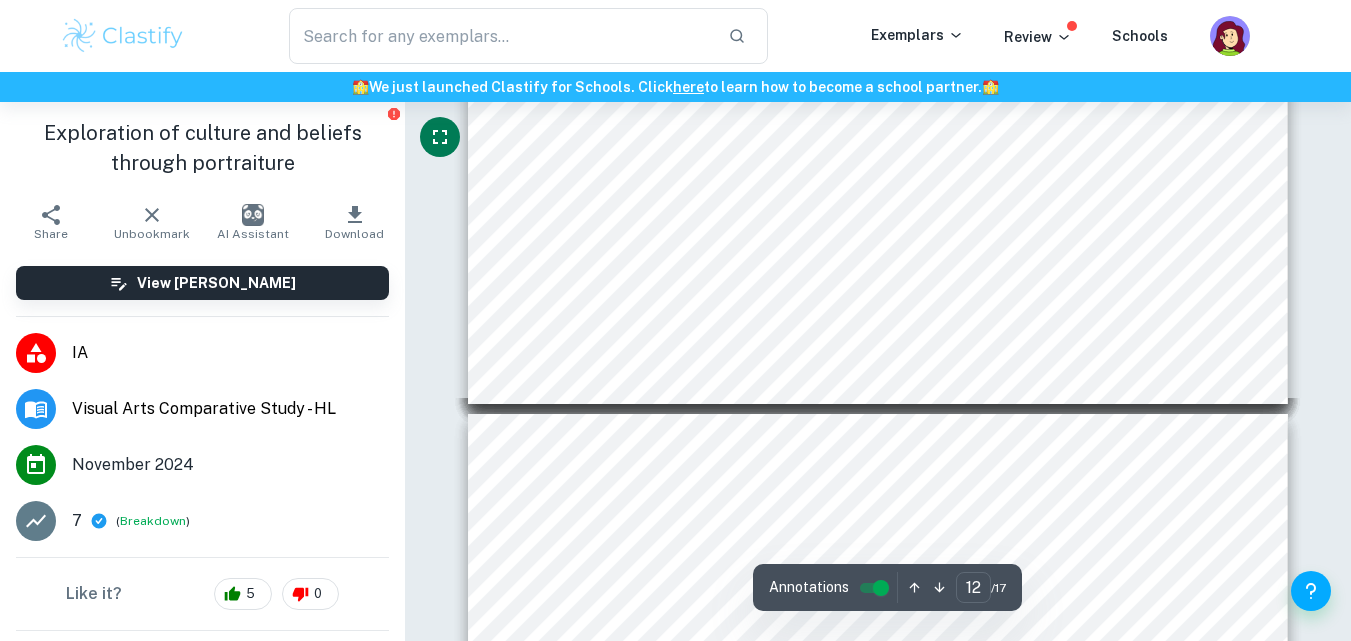 scroll, scrollTop: 5151, scrollLeft: 0, axis: vertical 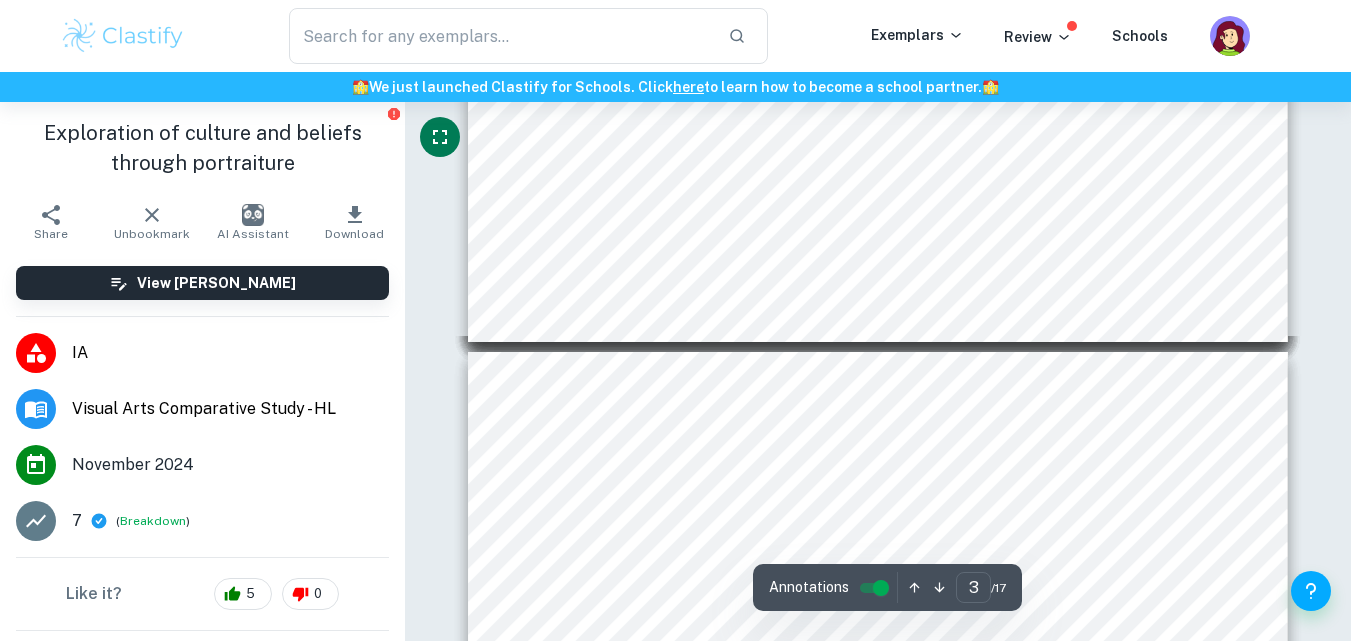 type on "2" 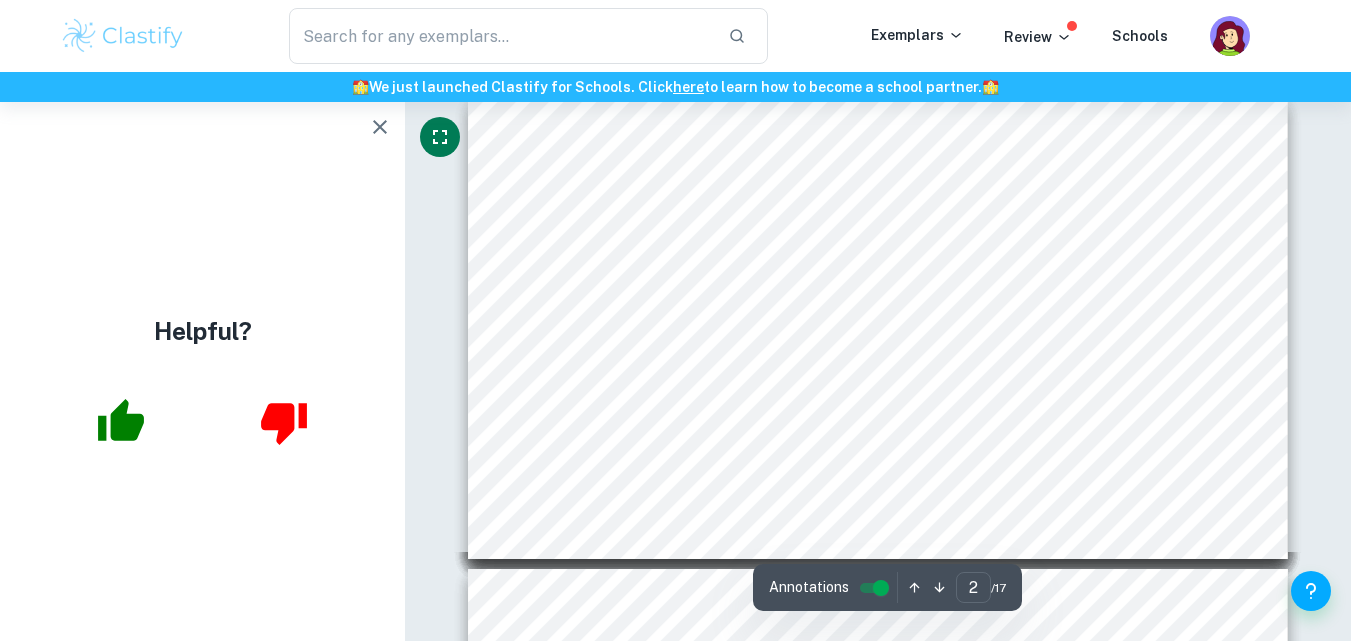 scroll, scrollTop: 682, scrollLeft: 0, axis: vertical 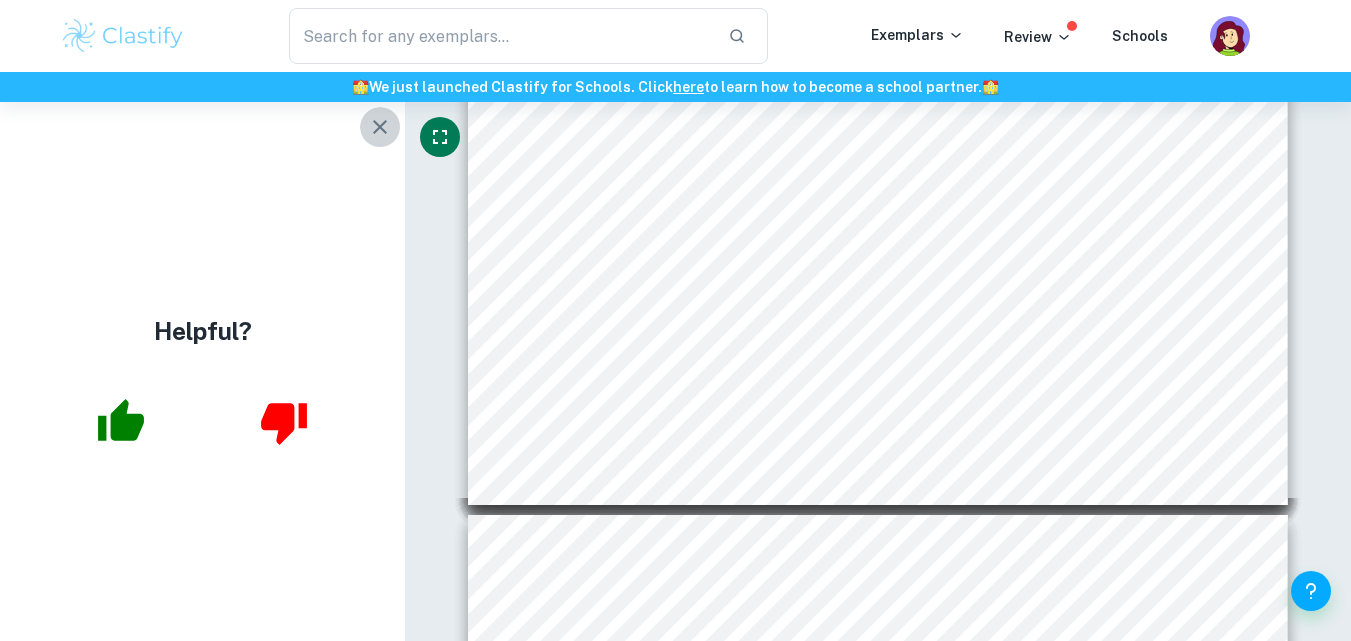 click 